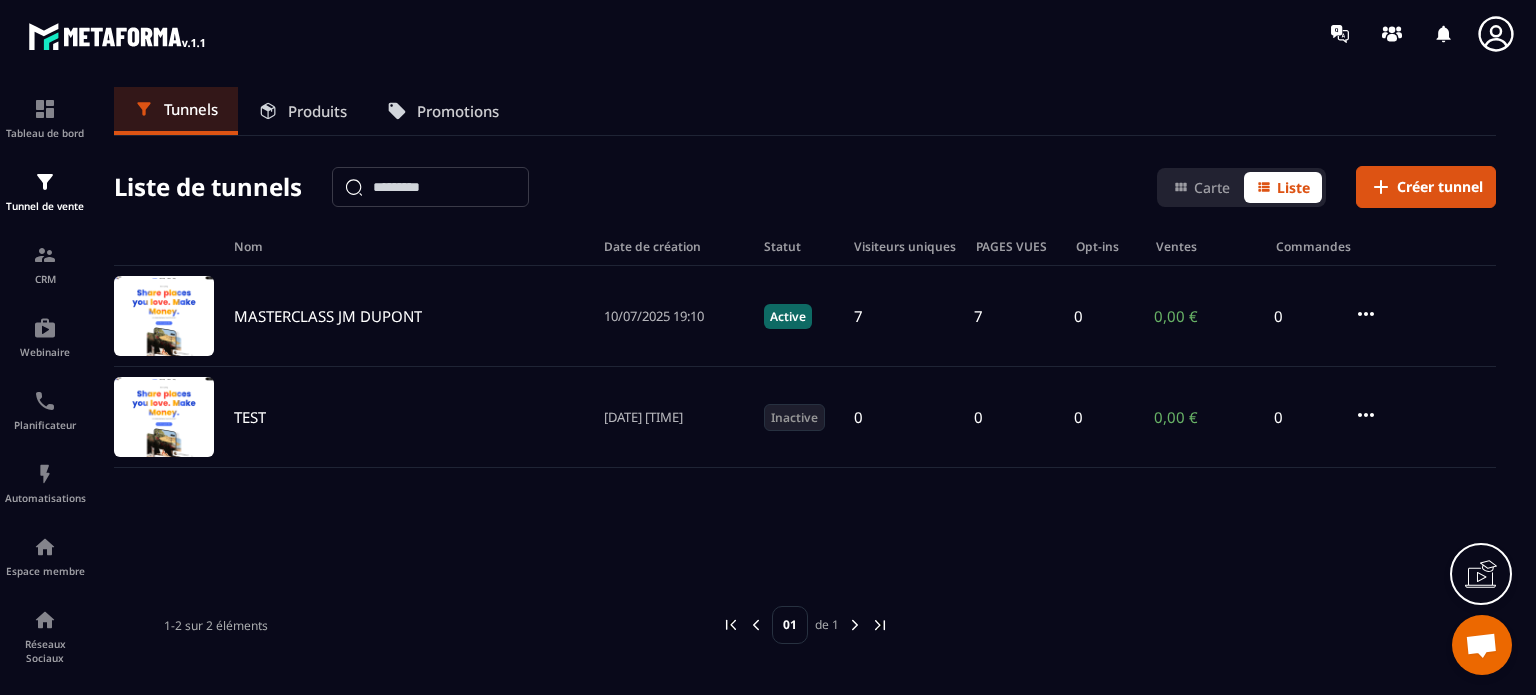 scroll, scrollTop: 0, scrollLeft: 0, axis: both 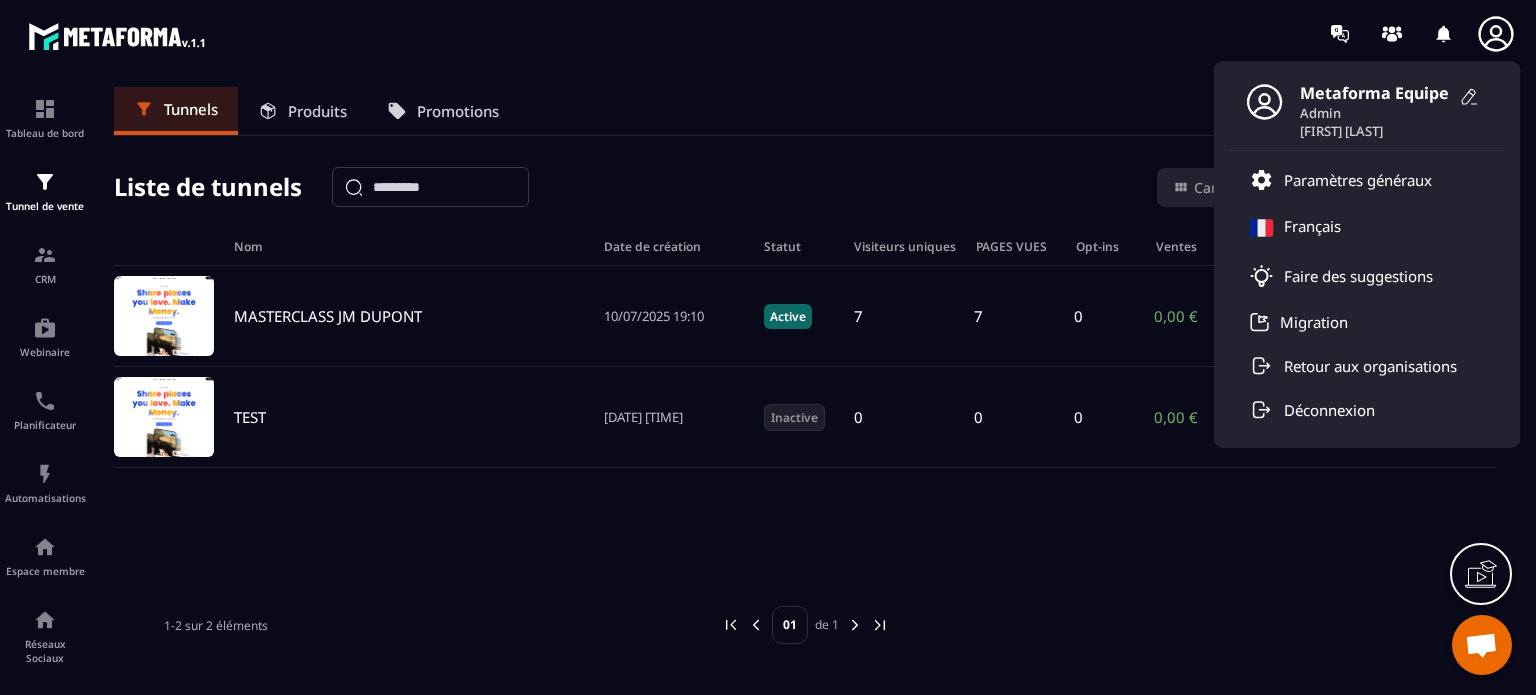 click on "Produits" at bounding box center (317, 111) 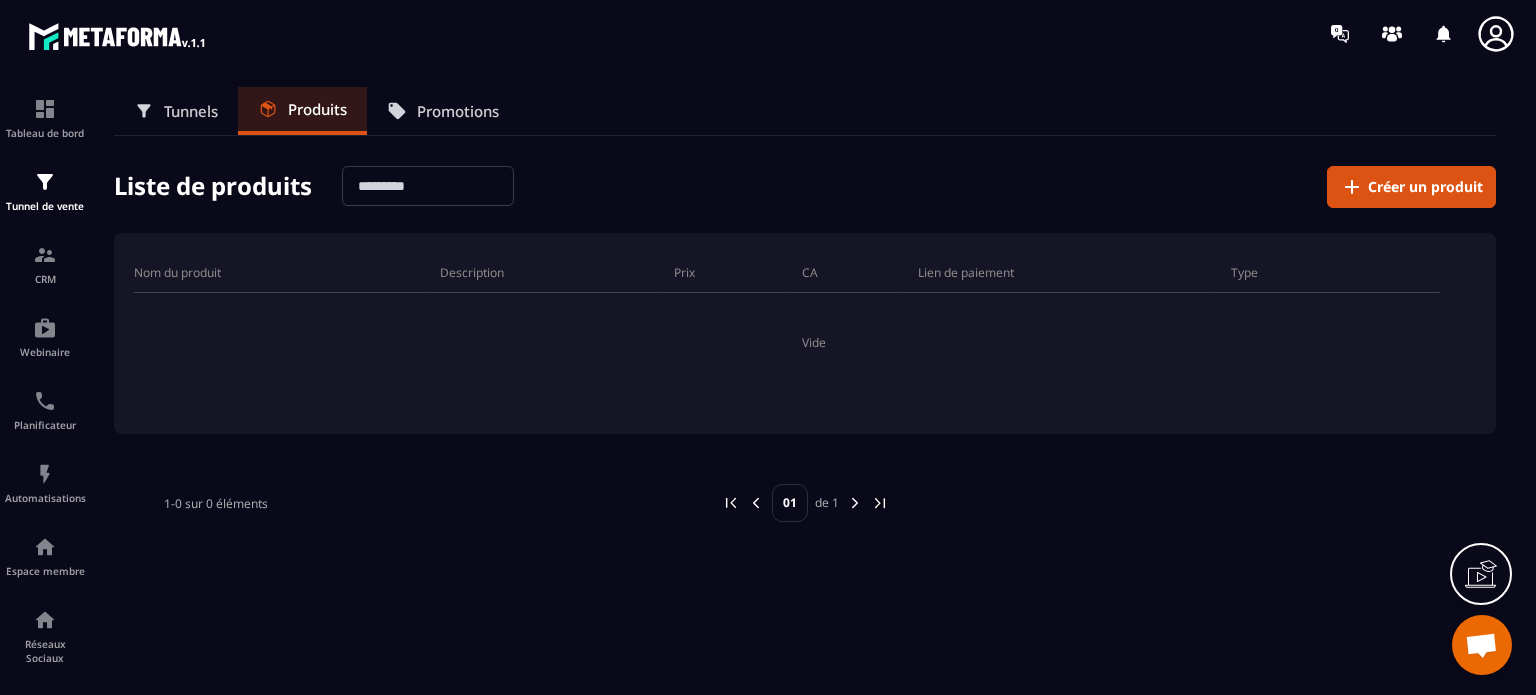 click on "Promotions" at bounding box center (443, 111) 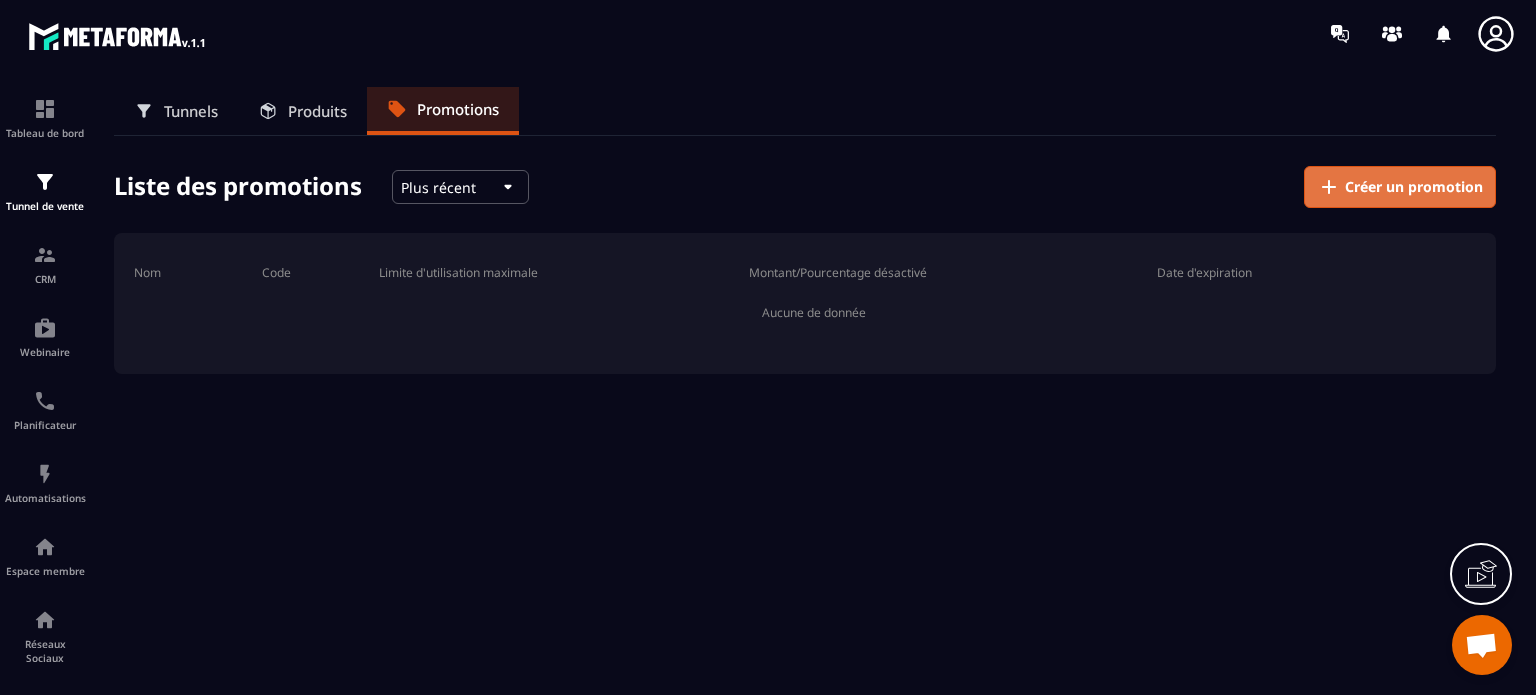click on "Créer un promotion" at bounding box center (1414, 187) 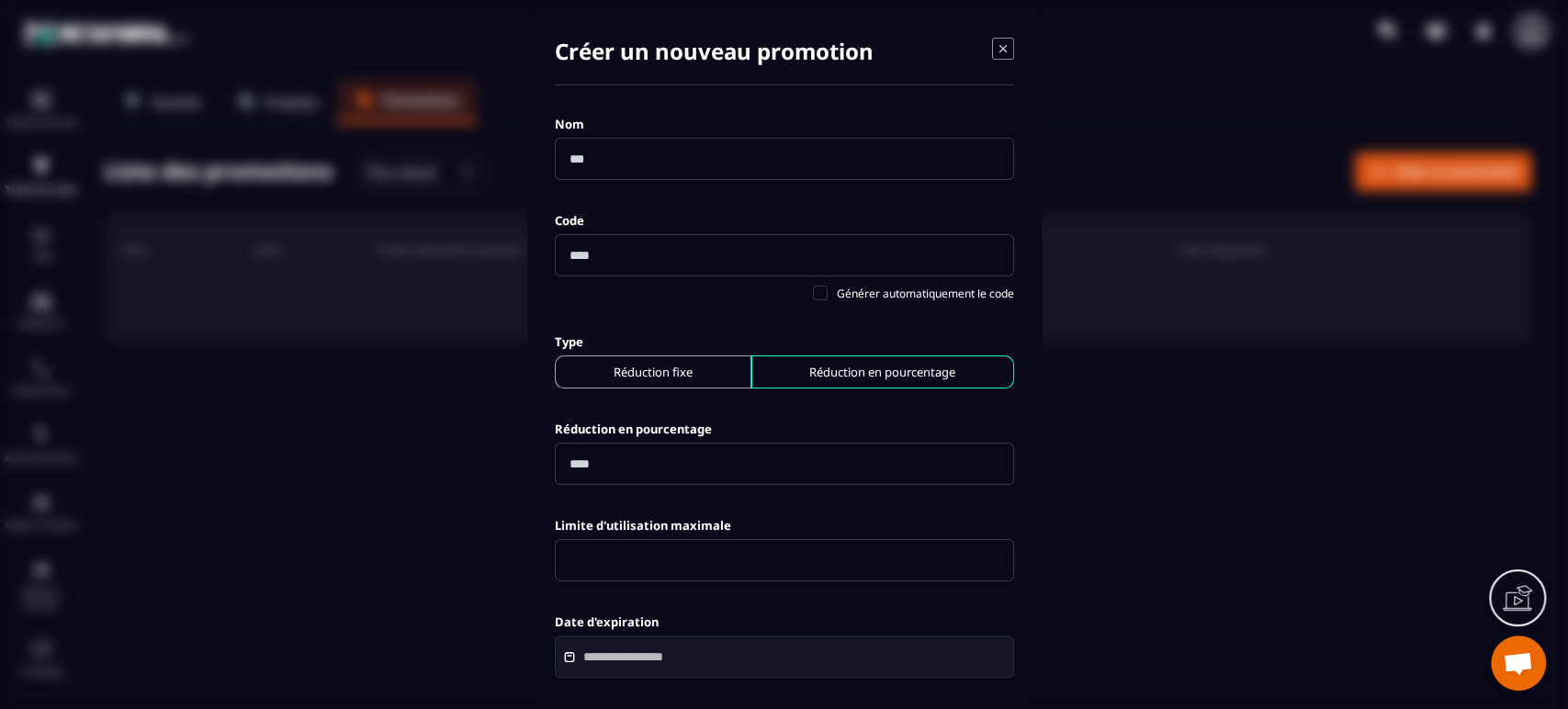 drag, startPoint x: 1397, startPoint y: 2, endPoint x: 704, endPoint y: 658, distance: 954.2458 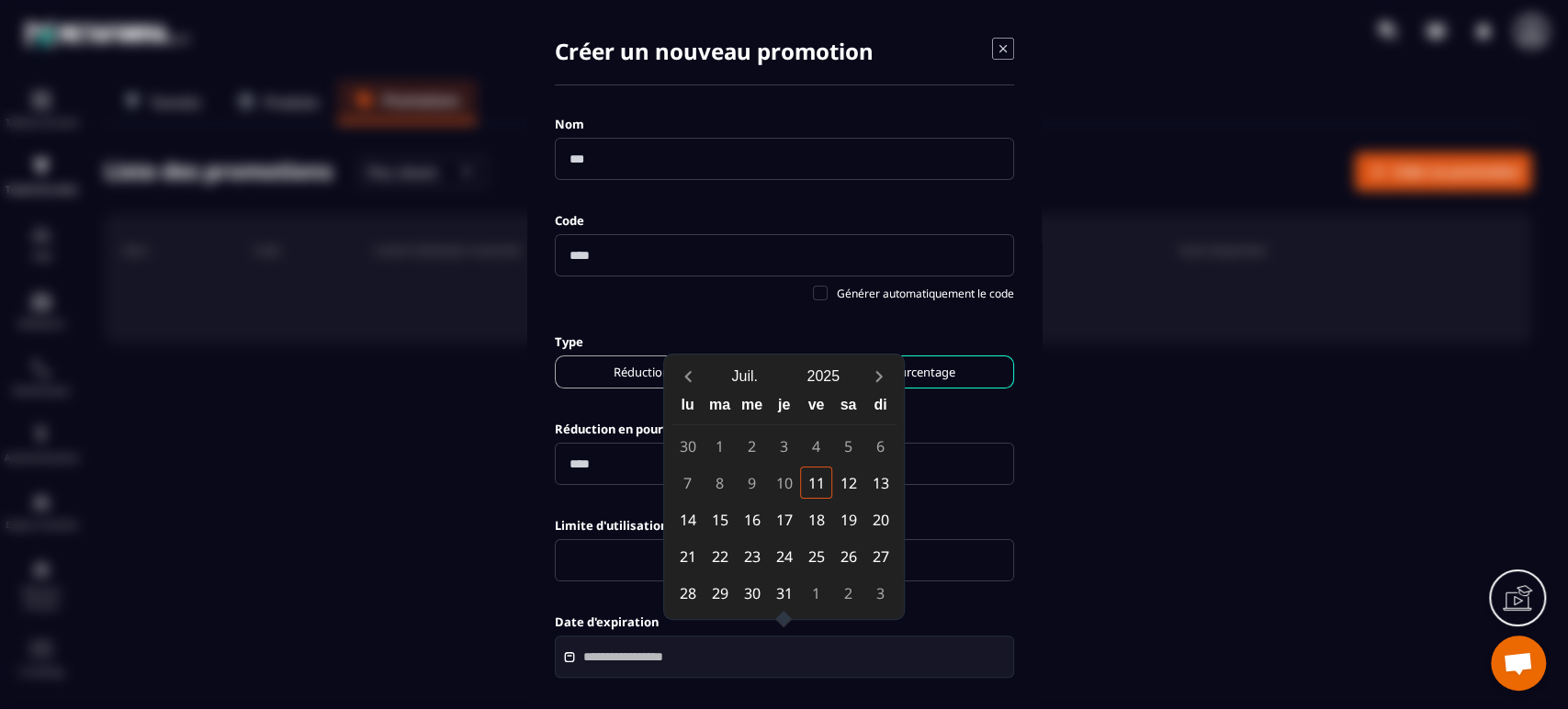 click at bounding box center [784, 159] 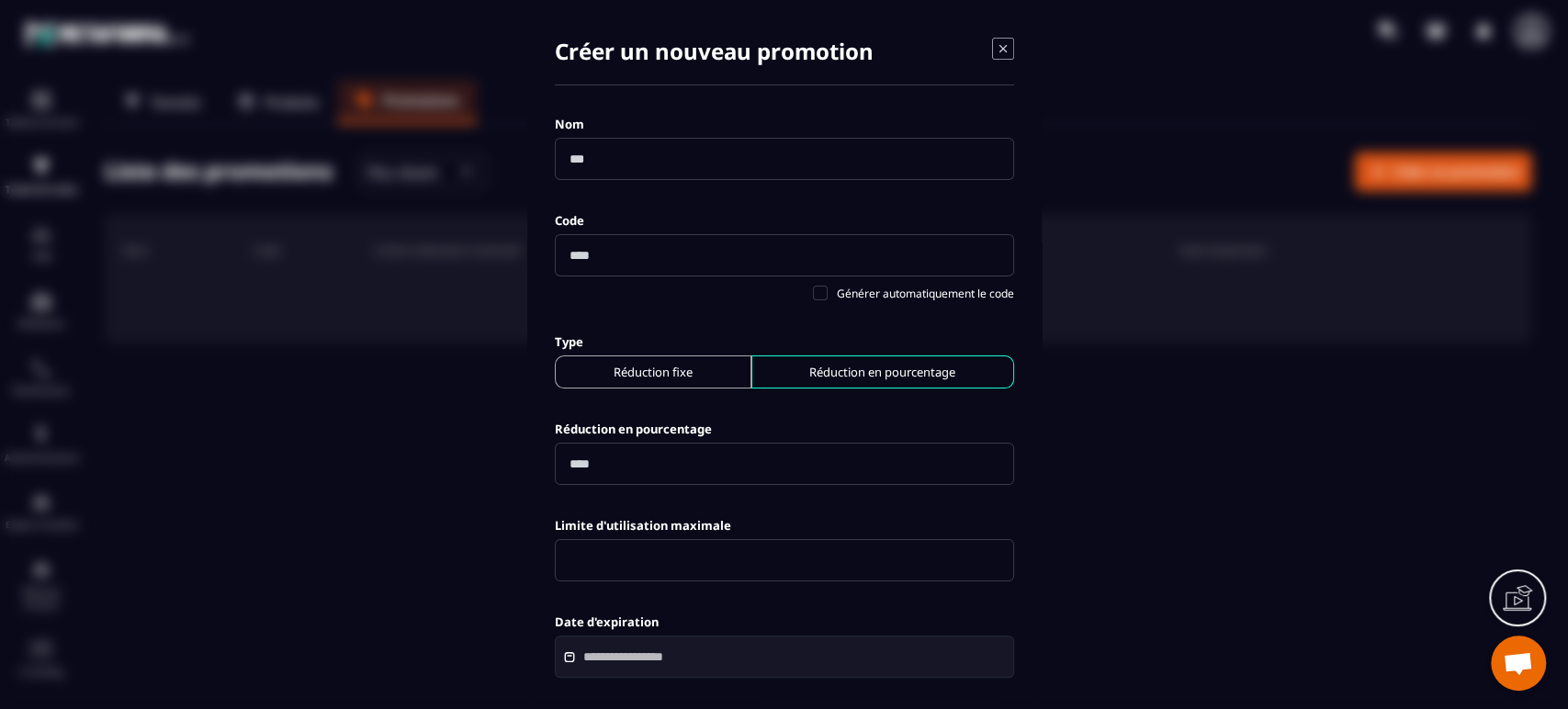 click at bounding box center (784, 657) 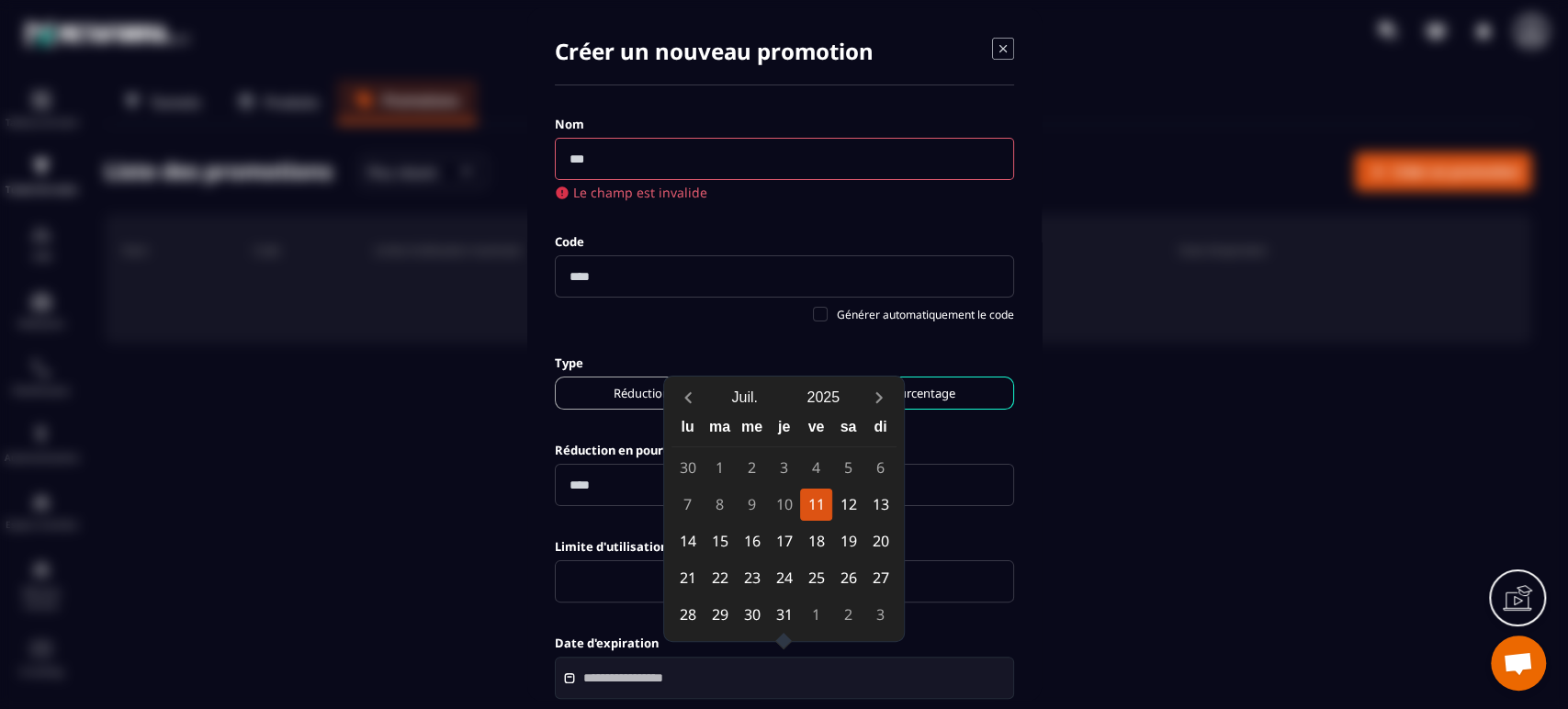 click on "11" at bounding box center (816, 504) 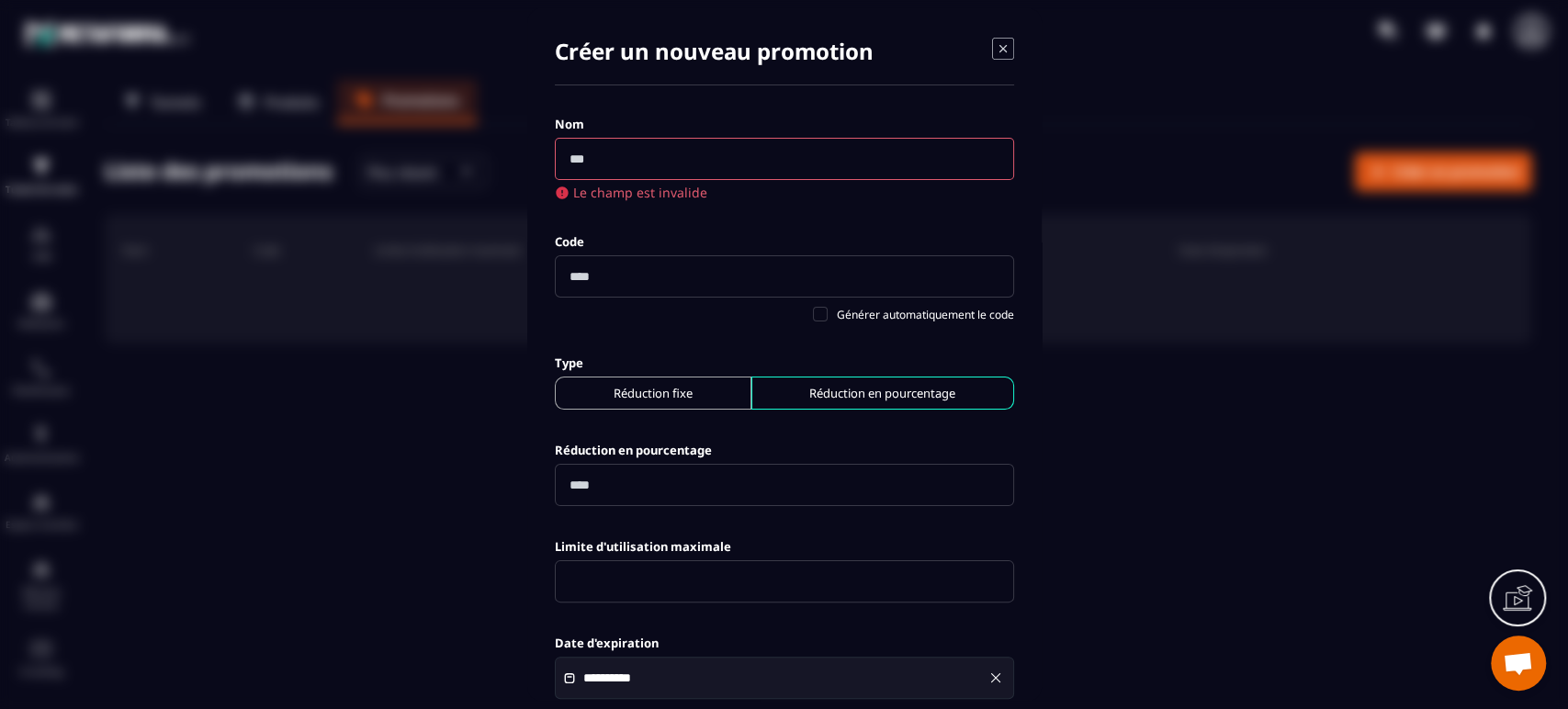 click on "**********" 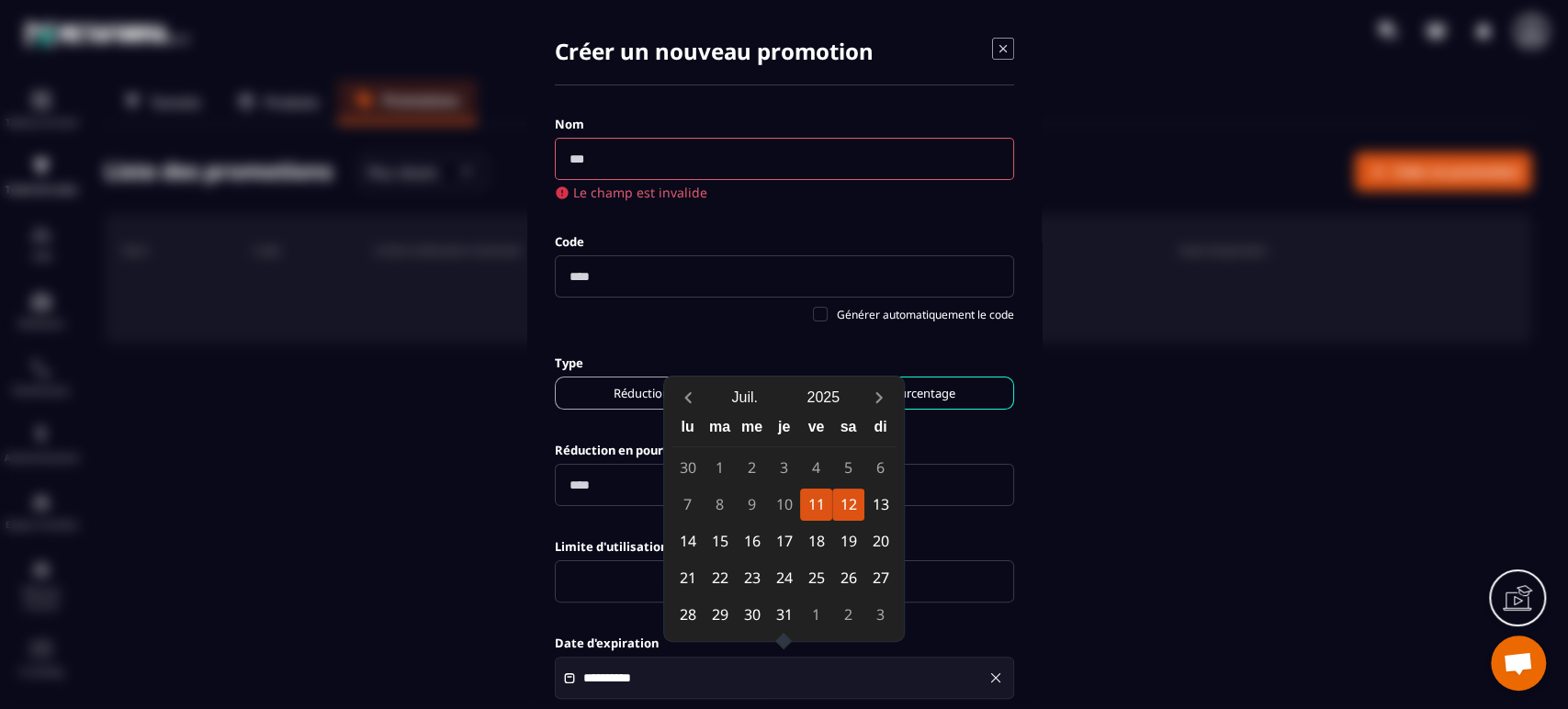 click on "12" at bounding box center [848, 504] 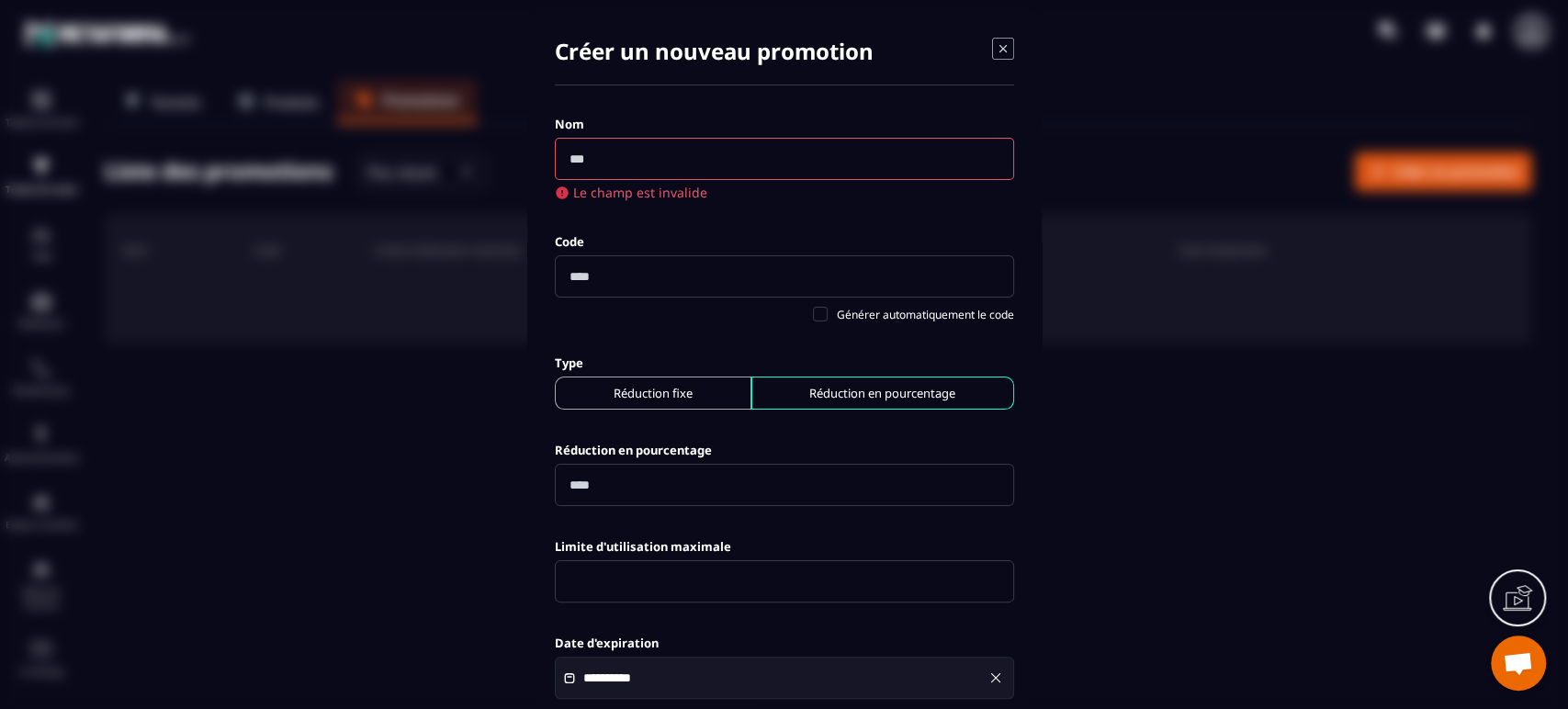 click at bounding box center (784, 581) 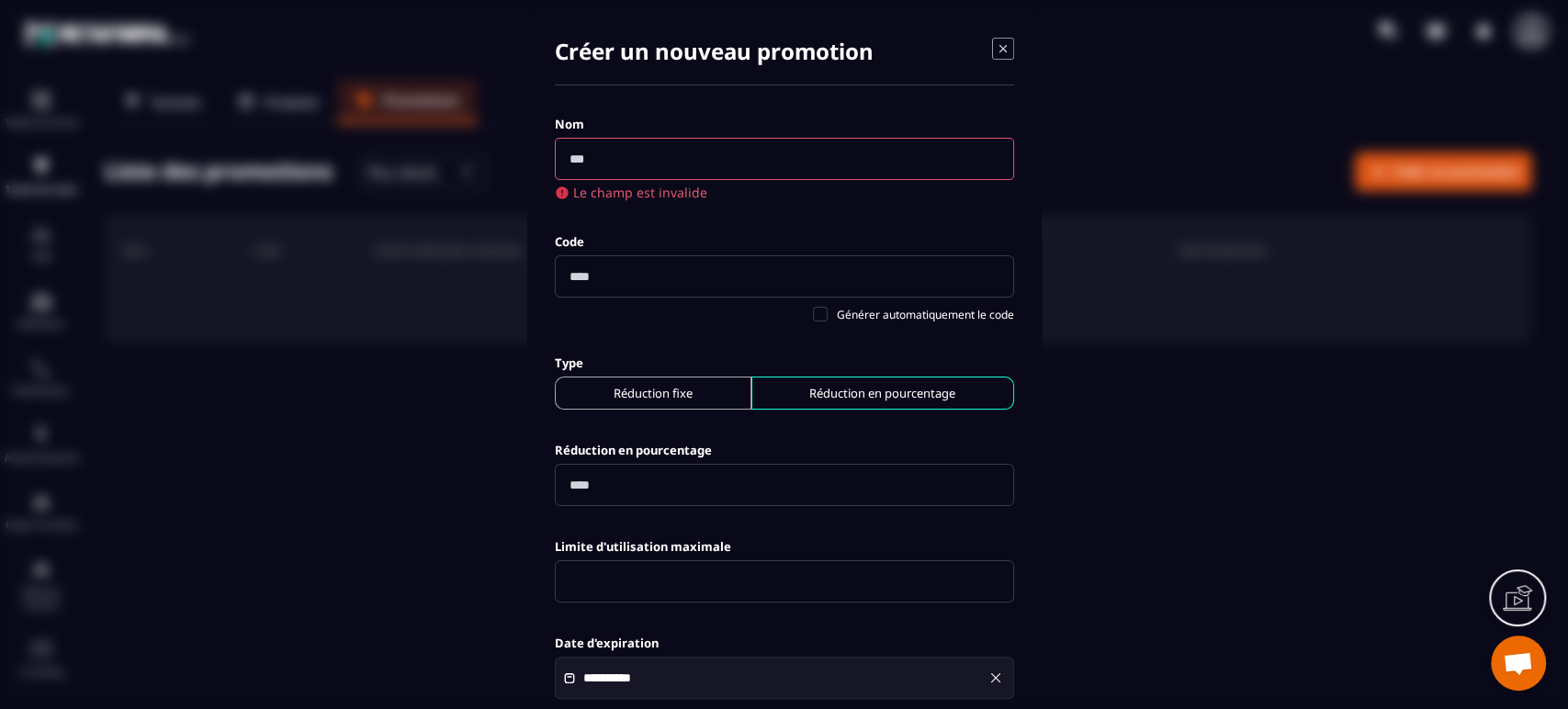 type on "****" 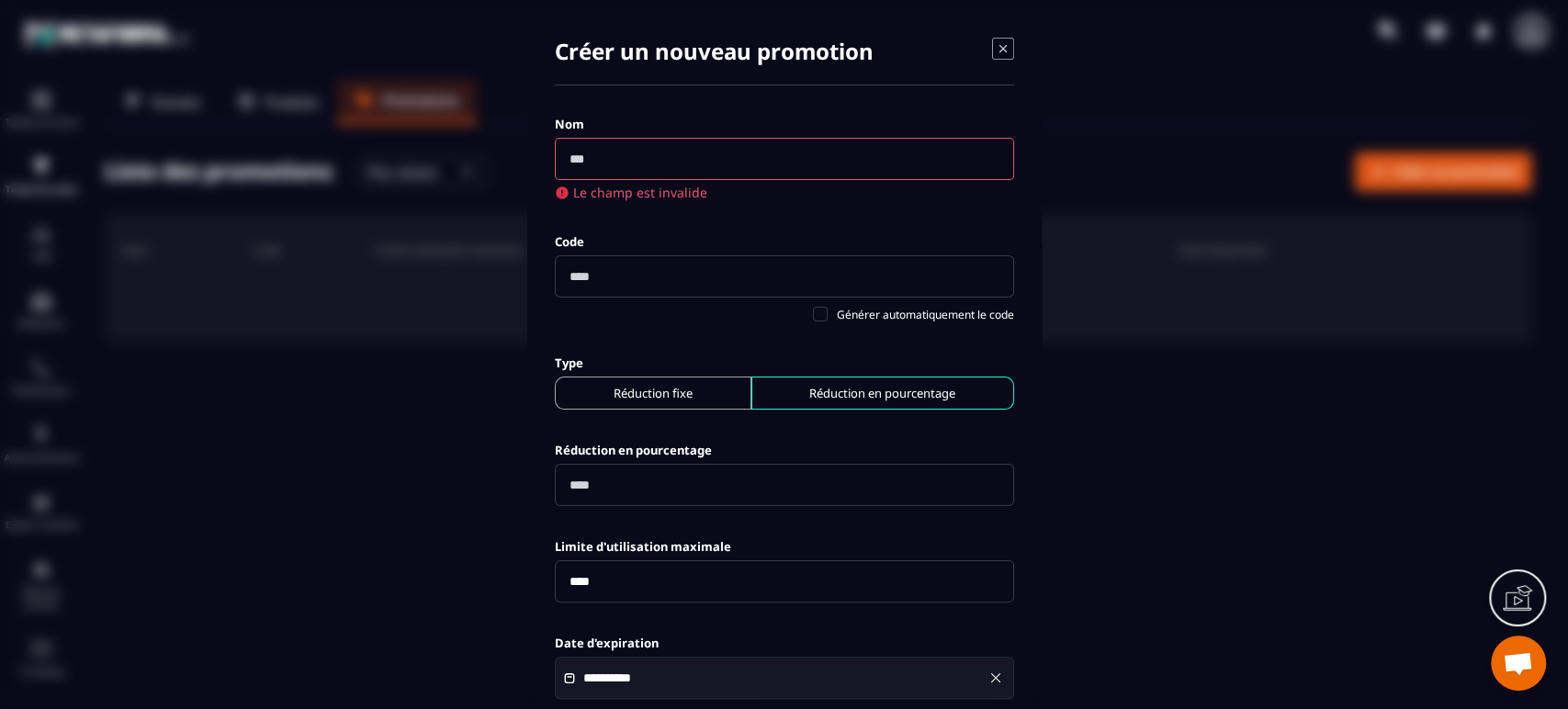 click at bounding box center (784, 485) 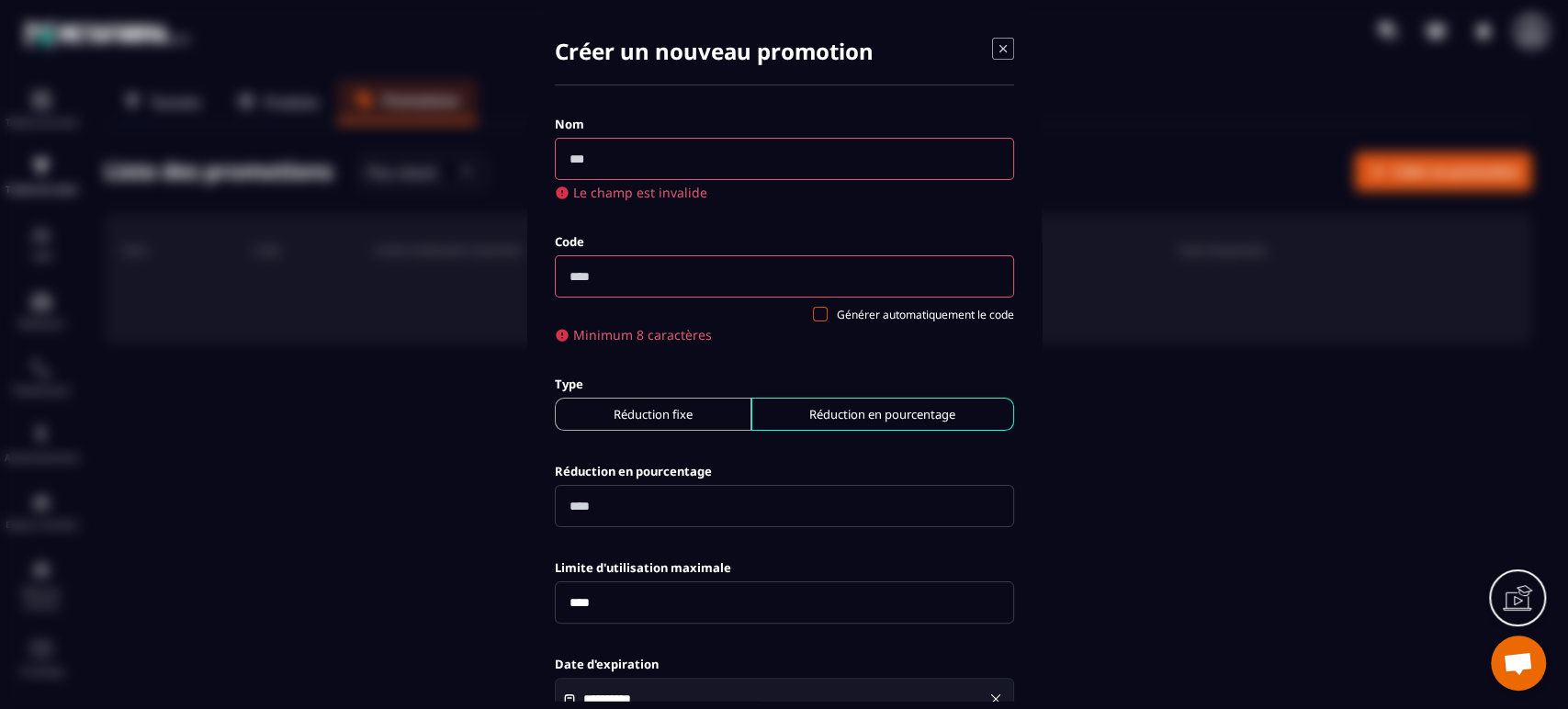 click on "Générer automatiquement le code" at bounding box center [925, 314] 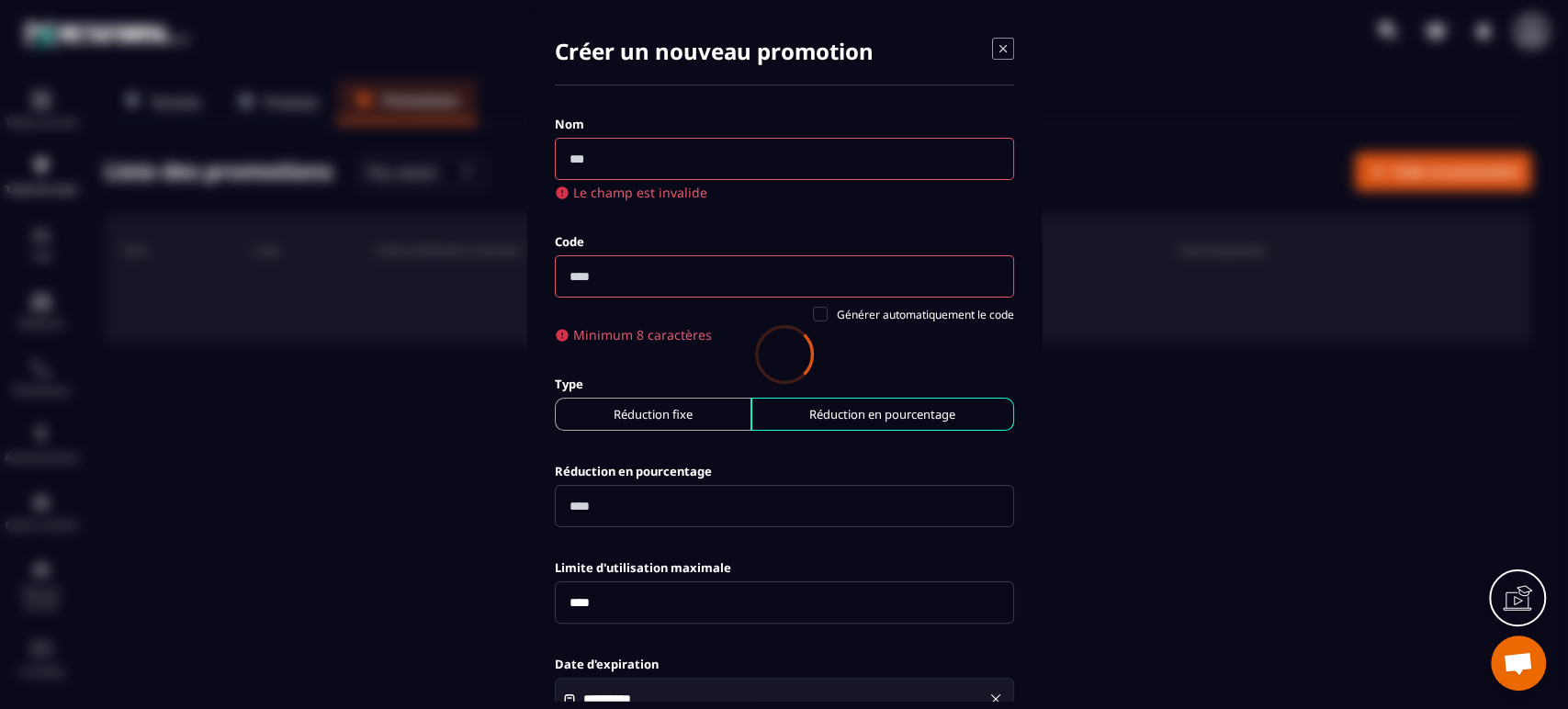 type on "********" 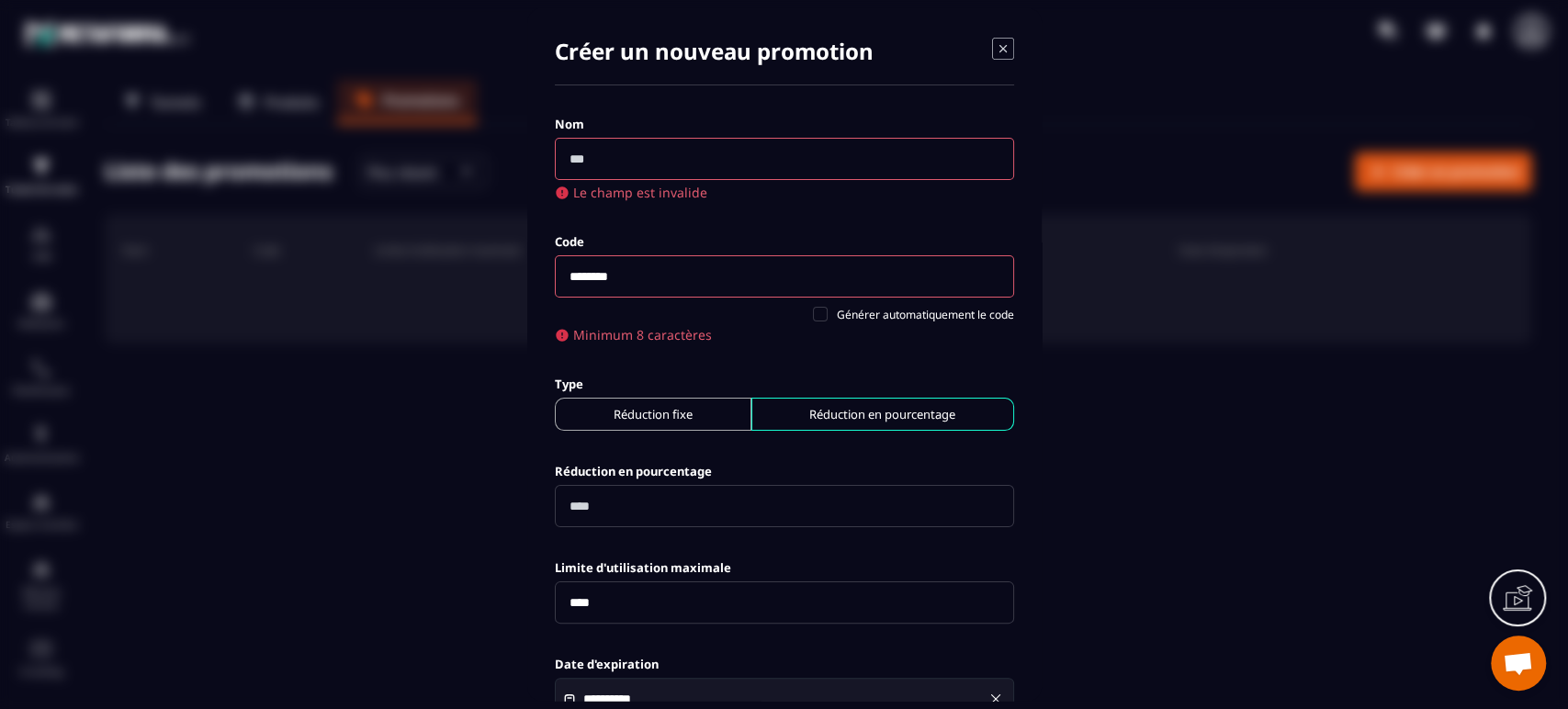 click at bounding box center (784, 159) 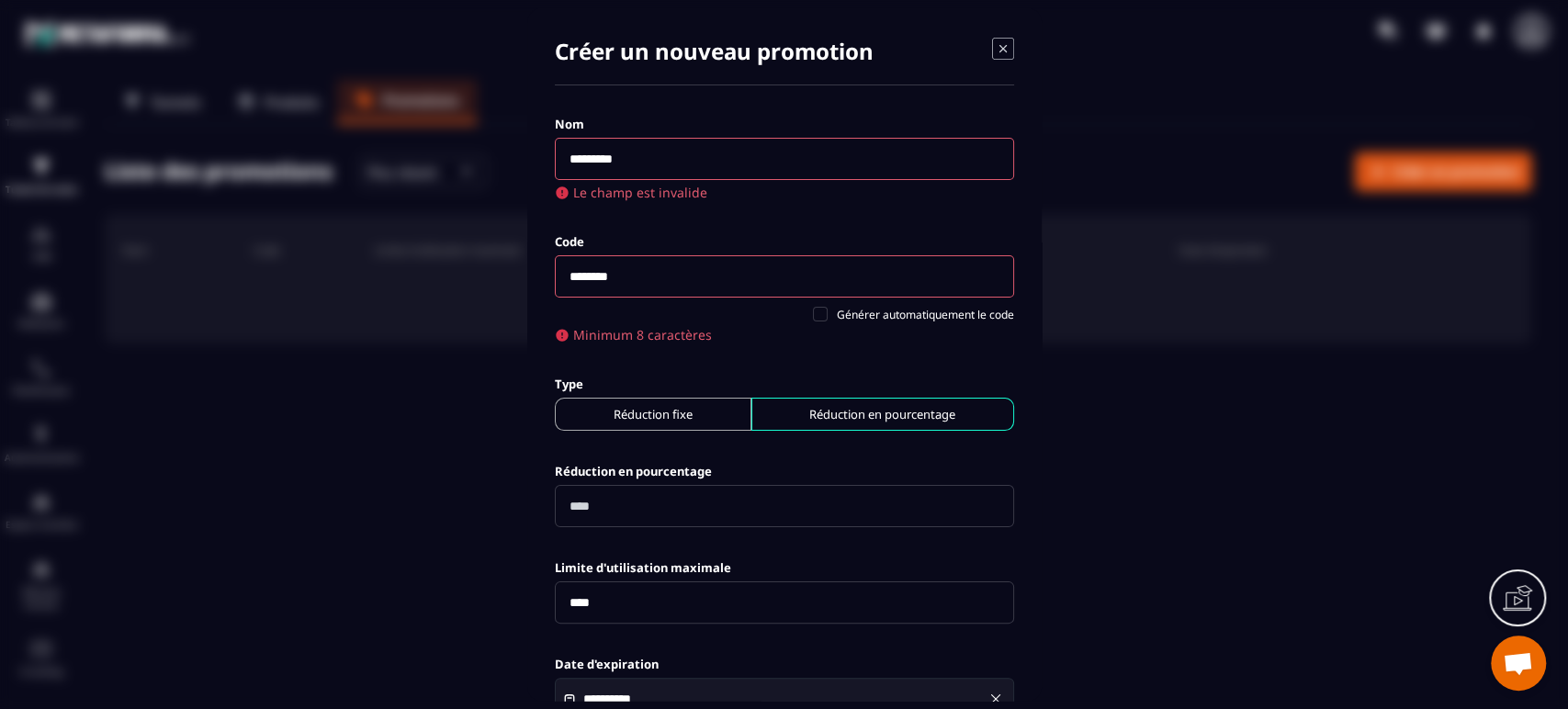 type on "*********" 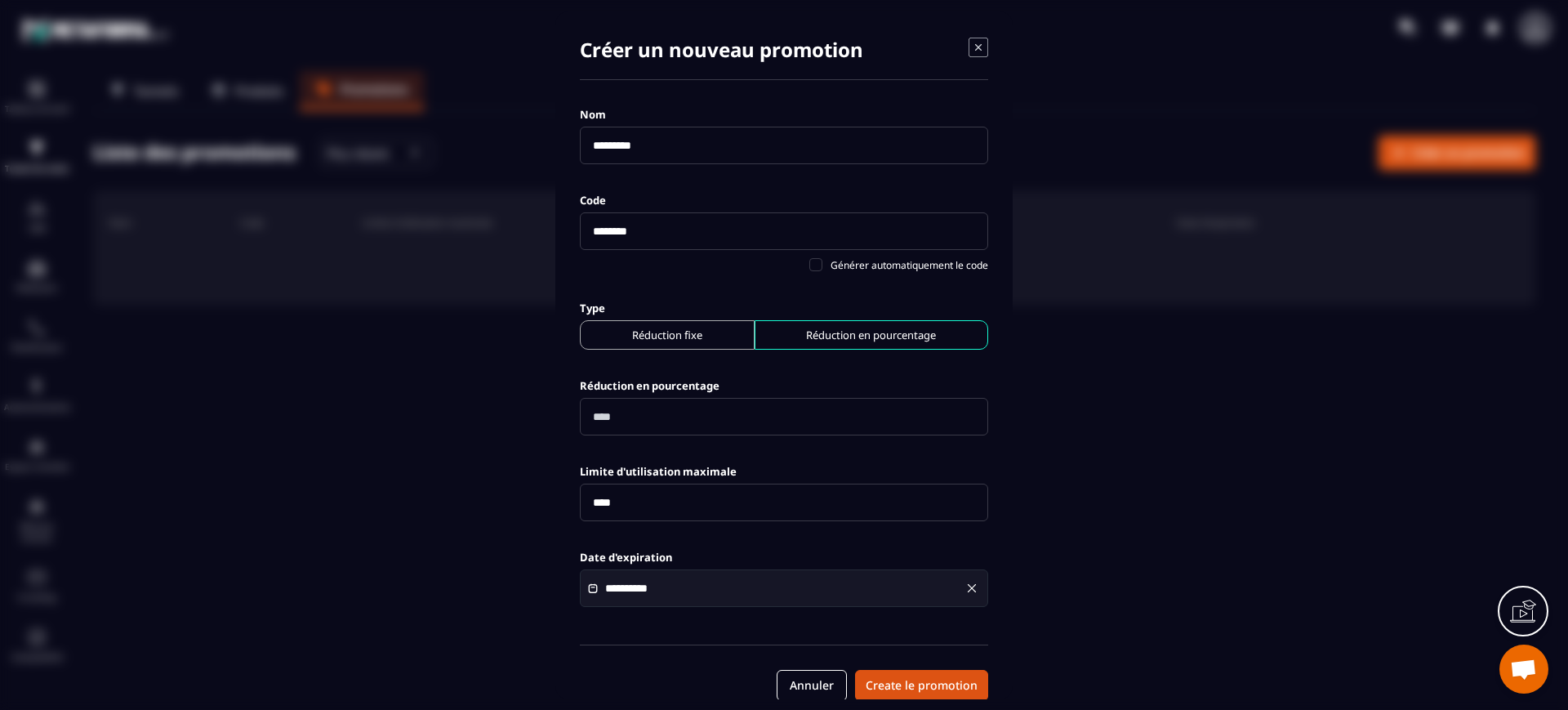 drag, startPoint x: 1352, startPoint y: 4, endPoint x: 938, endPoint y: 683, distance: 795.25908 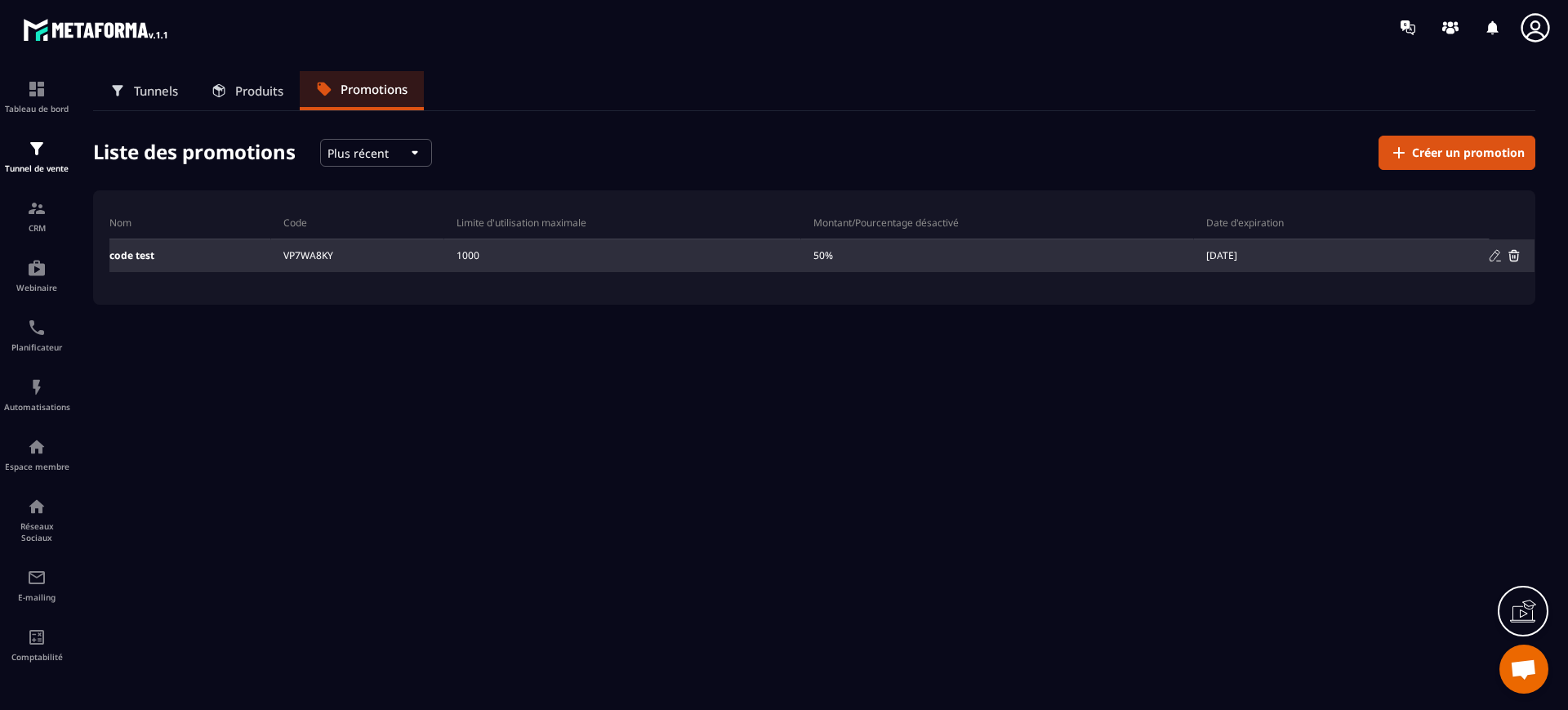 click at bounding box center (1514, 256) 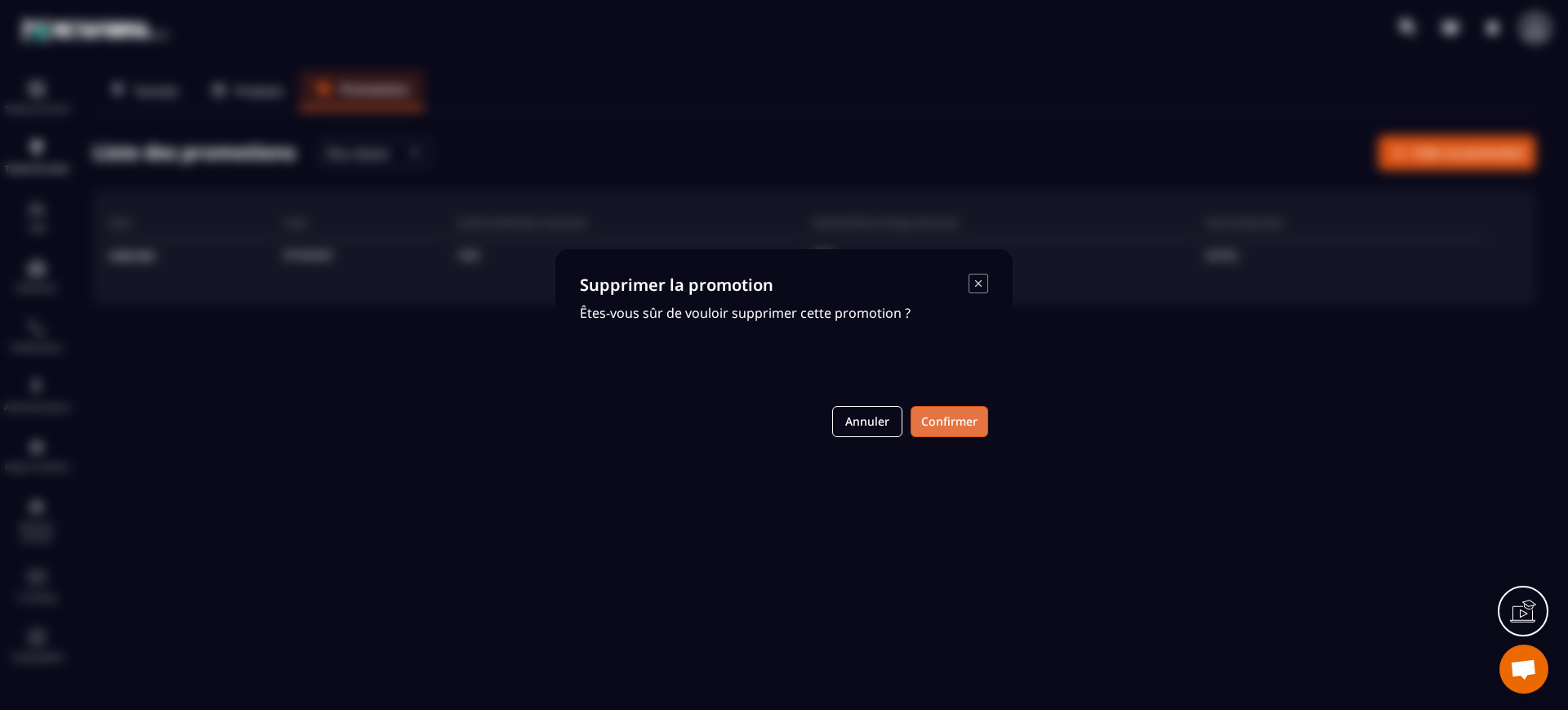 click on "Confirmer" at bounding box center (949, 422) 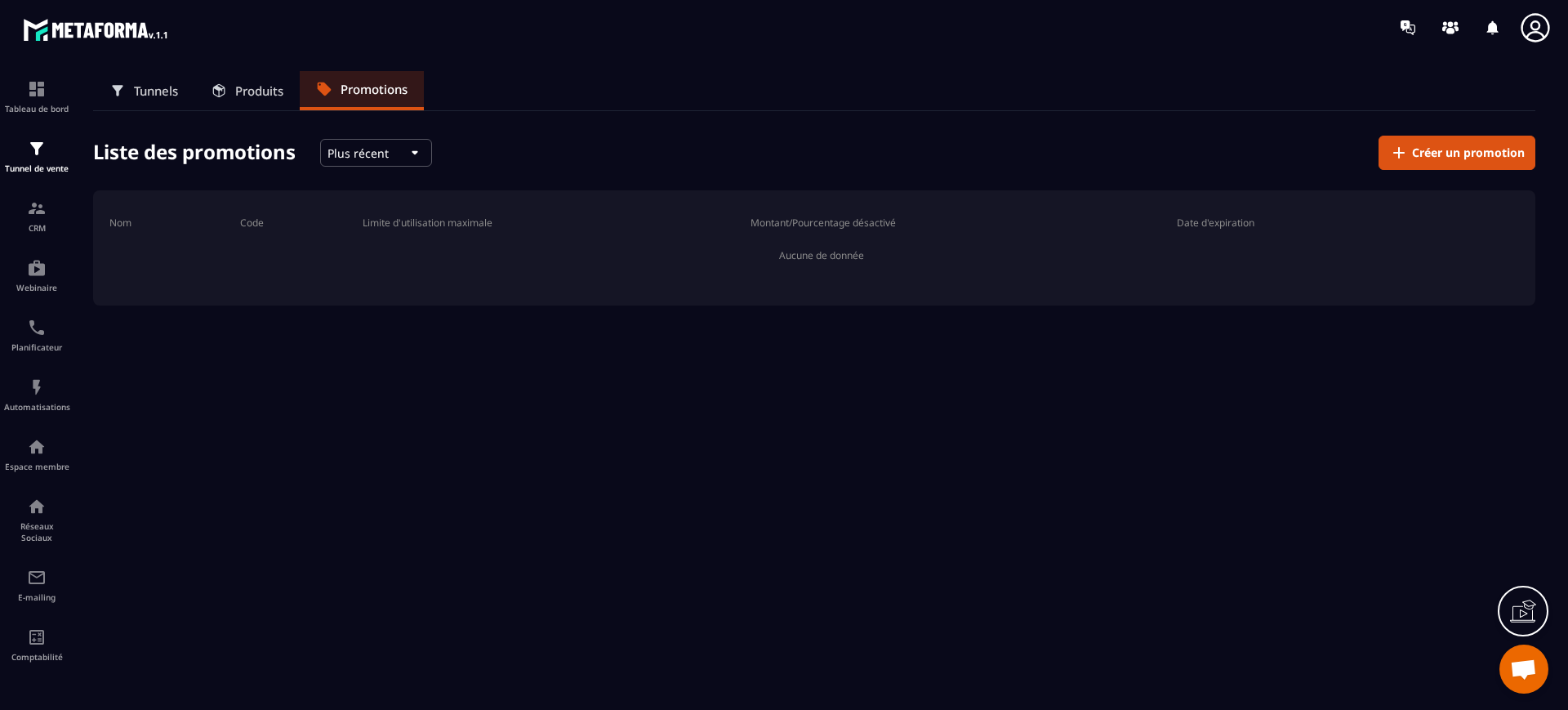 click on "Tunnels" at bounding box center (156, 91) 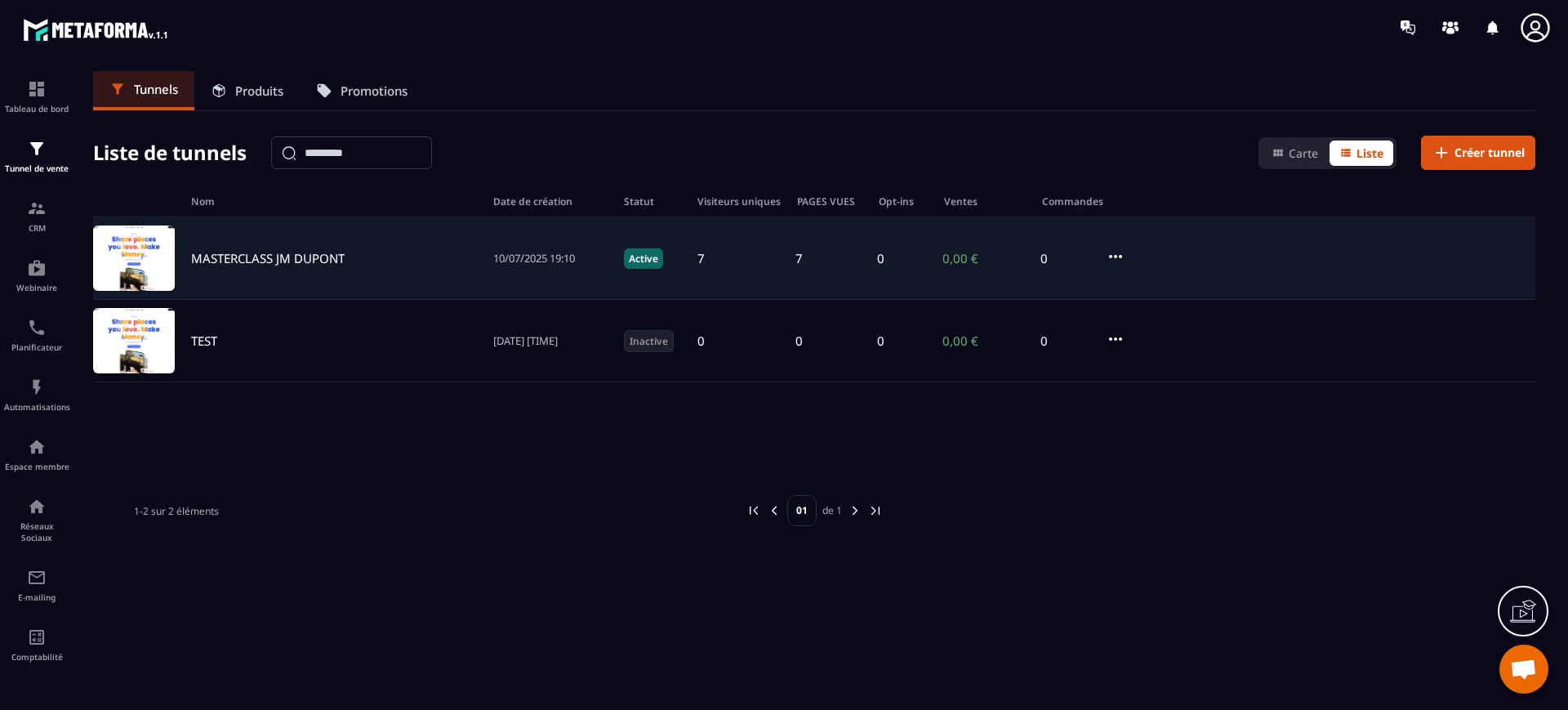 click on "MASTERCLASS JM DUPONT" at bounding box center [268, 258] 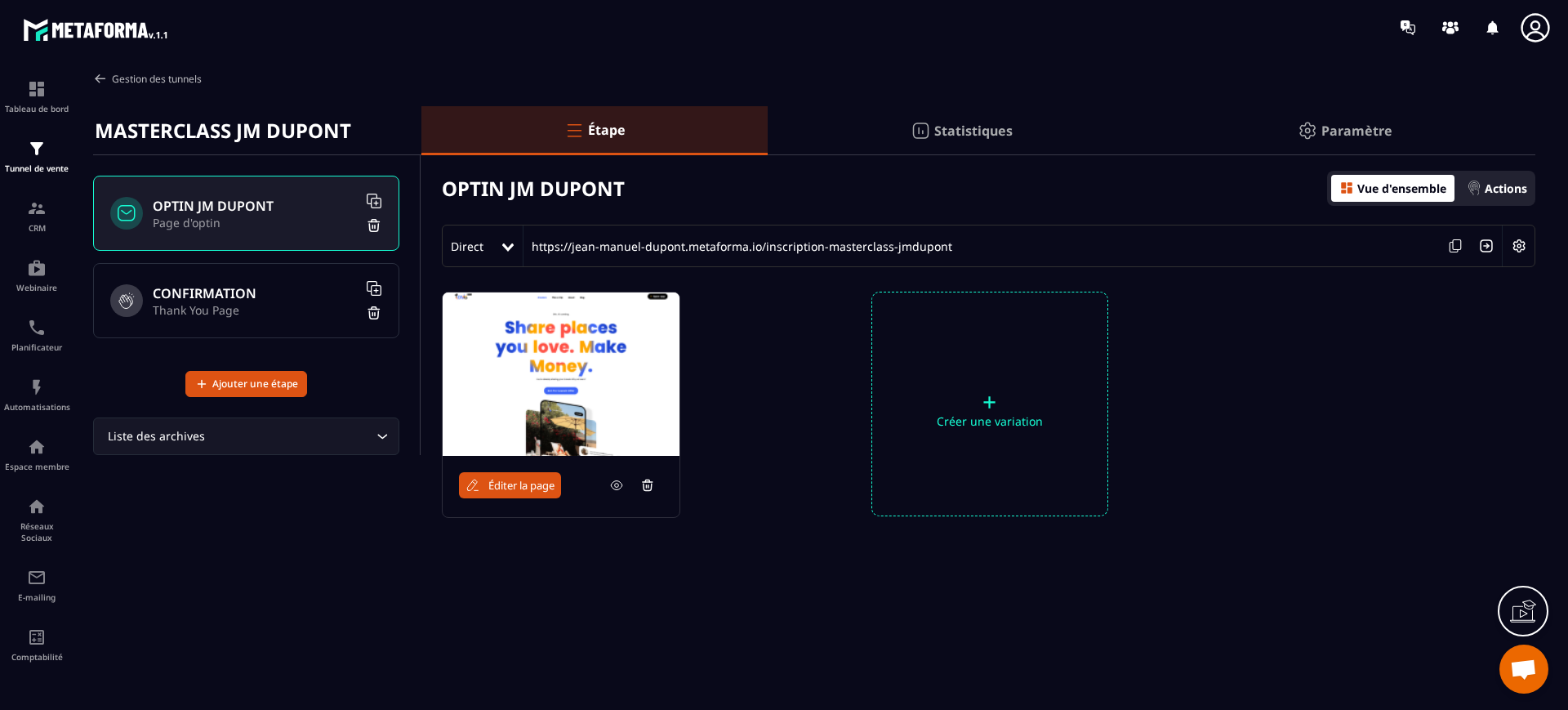 click on "Gestion des tunnels" at bounding box center [147, 78] 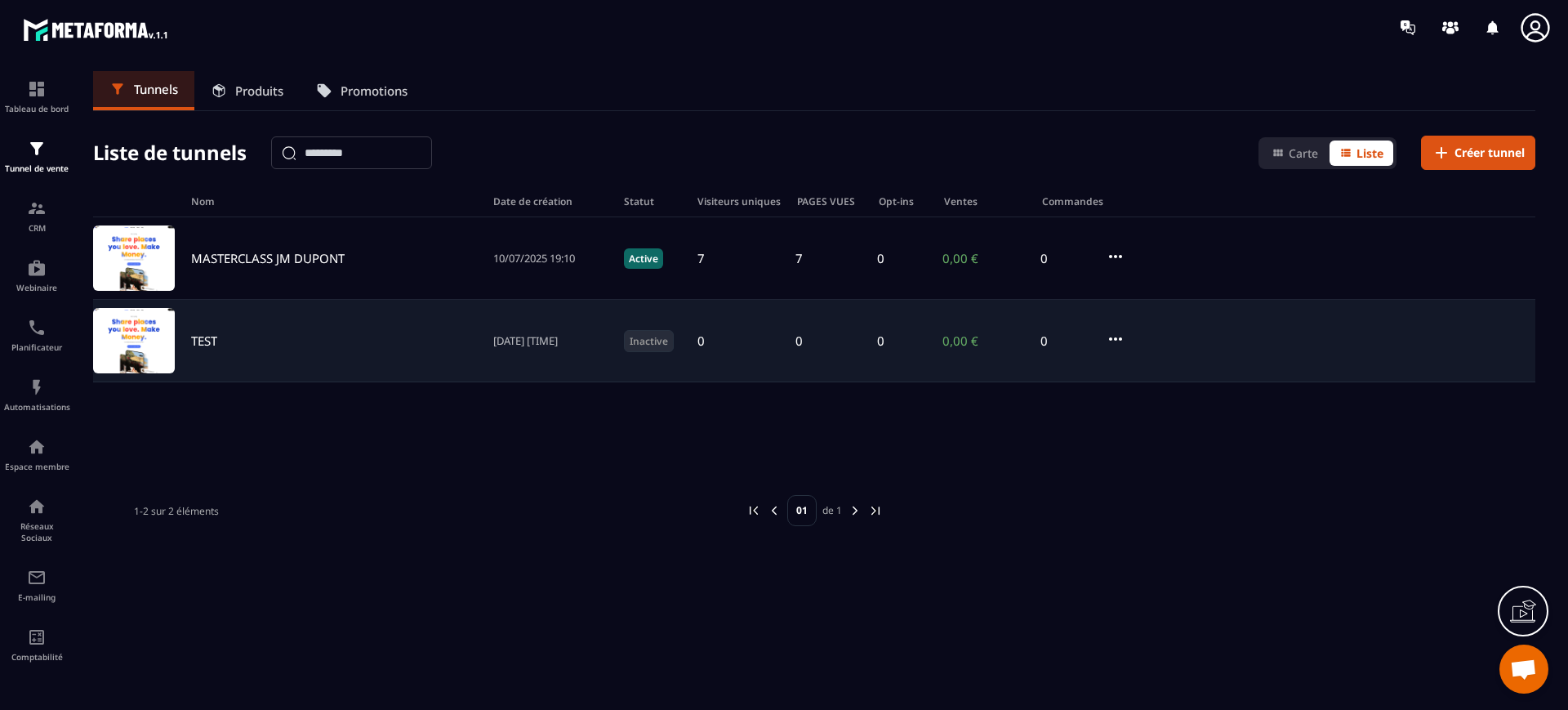 click on "TEST" at bounding box center [204, 341] 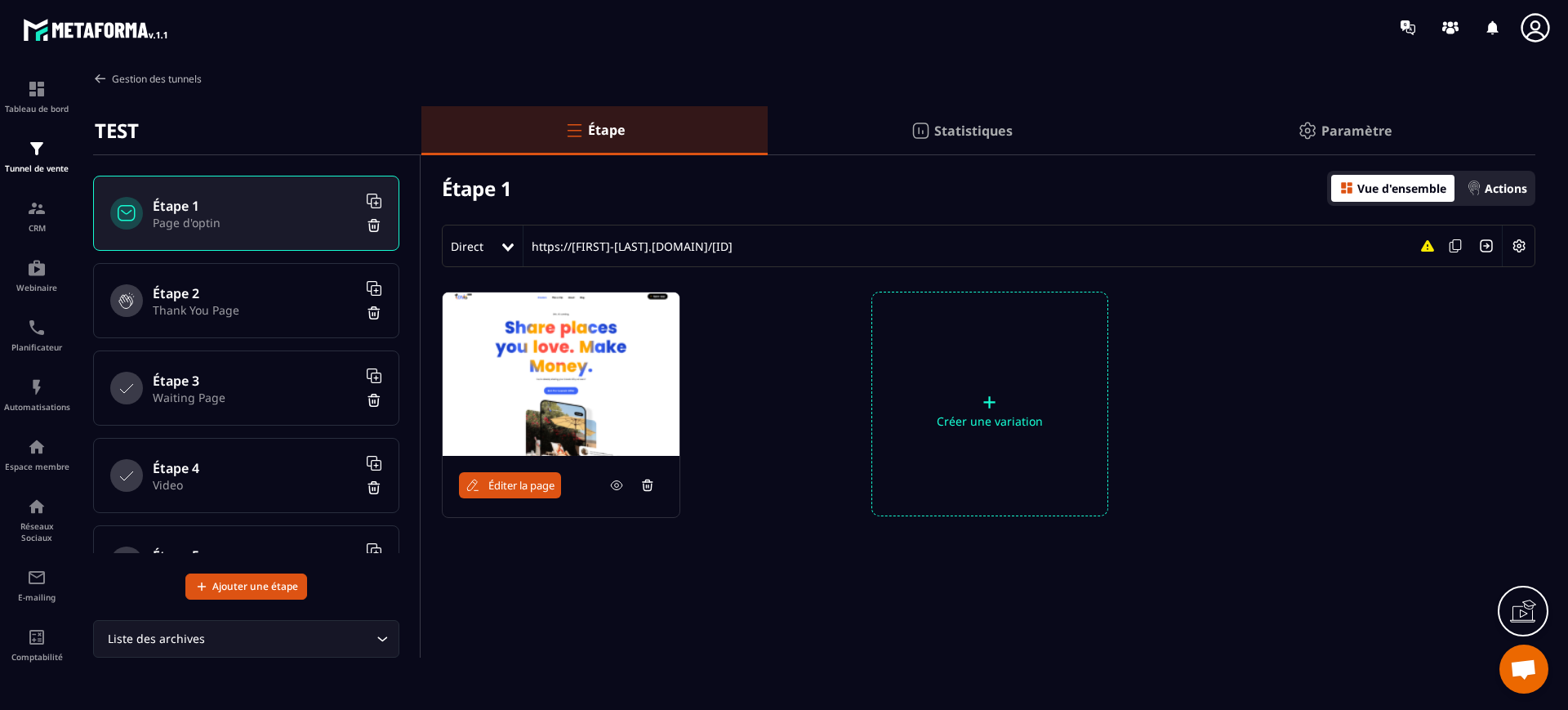 click on "Gestion des tunnels" at bounding box center (147, 78) 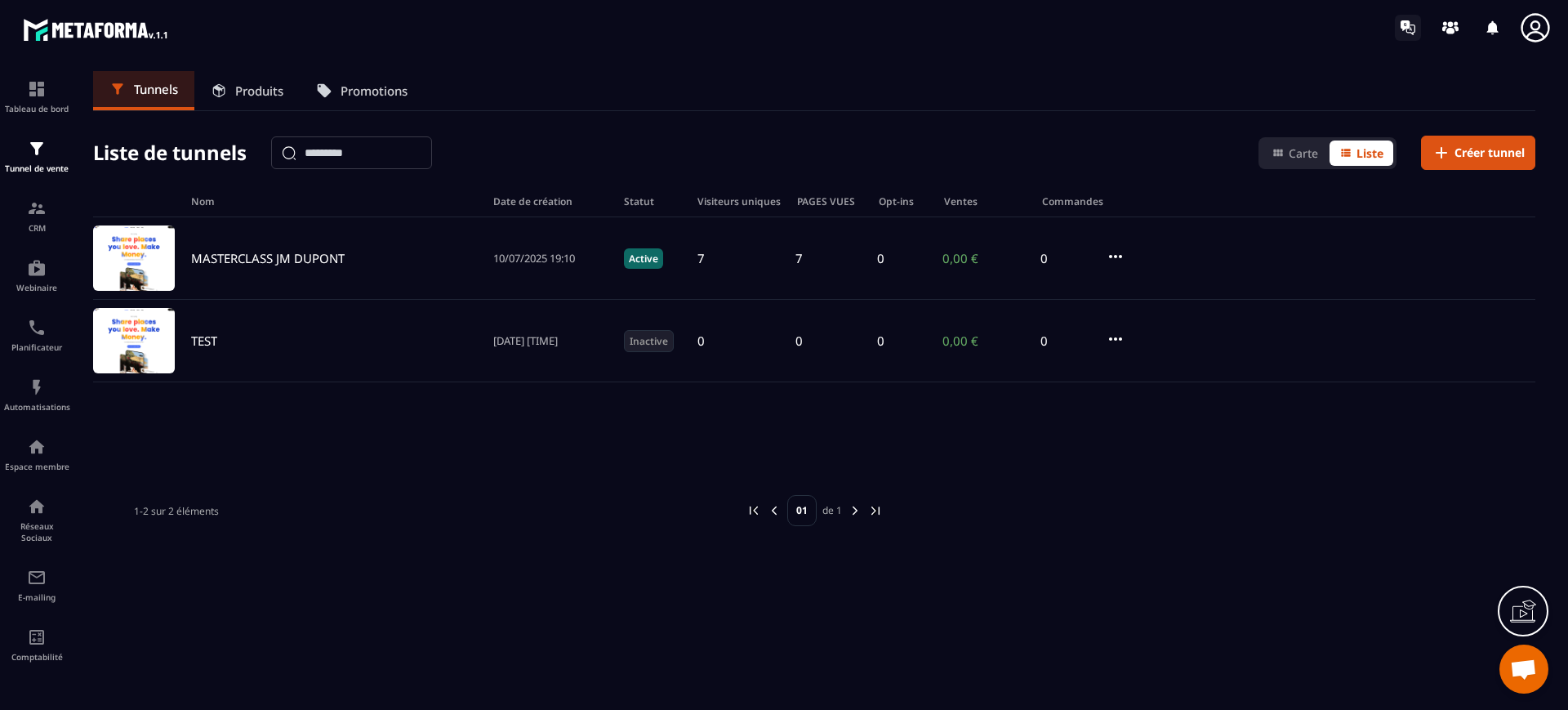 click 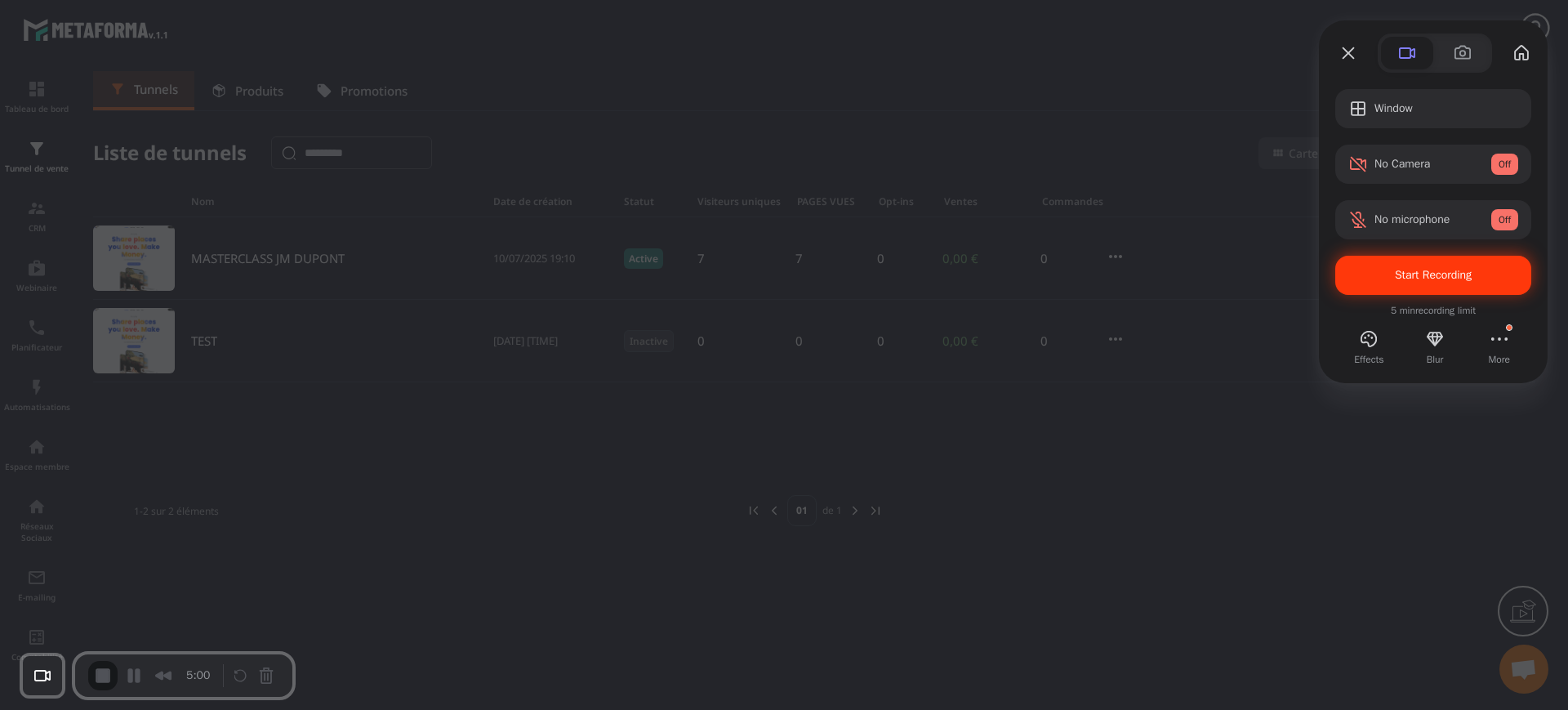 click on "Start Recording" at bounding box center [1433, 275] 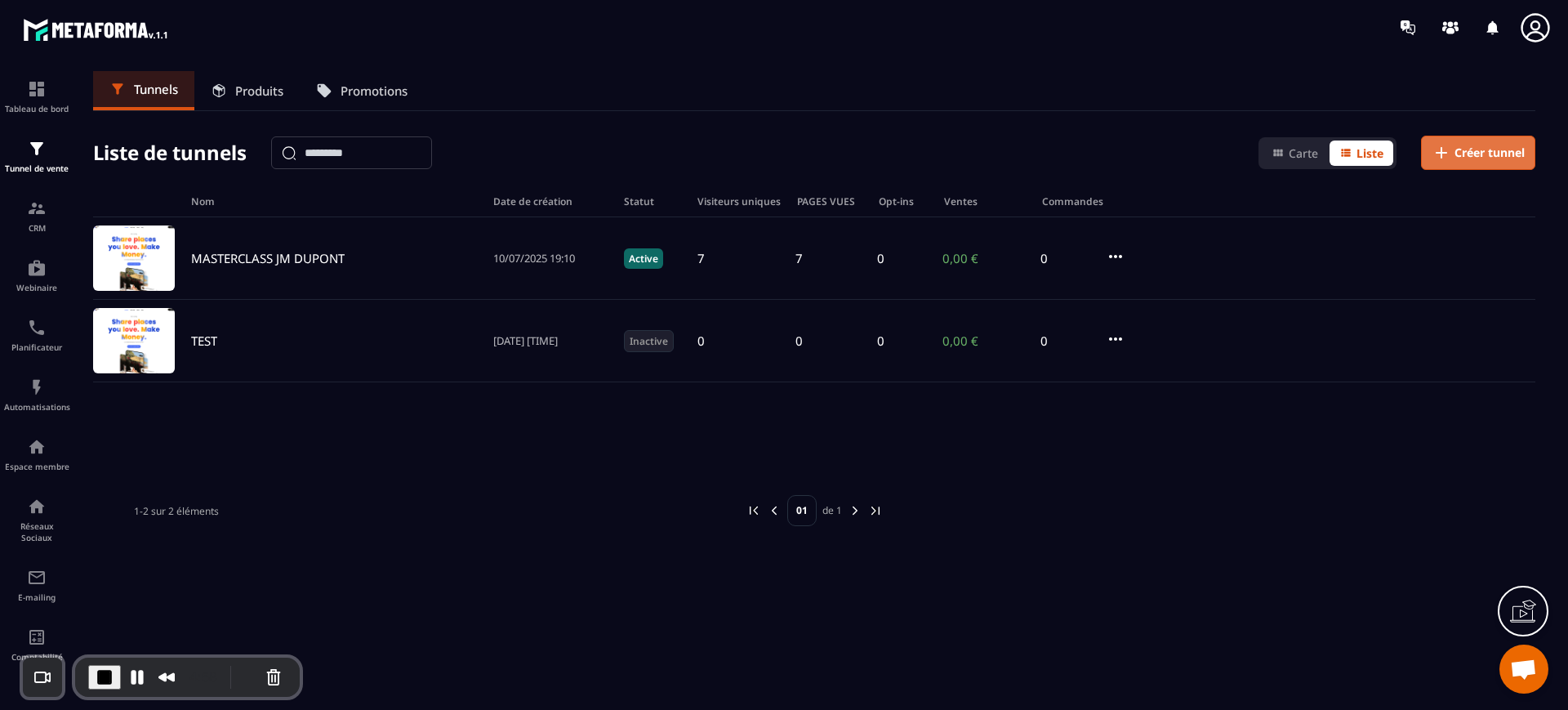 click on "Créer tunnel" at bounding box center [1490, 153] 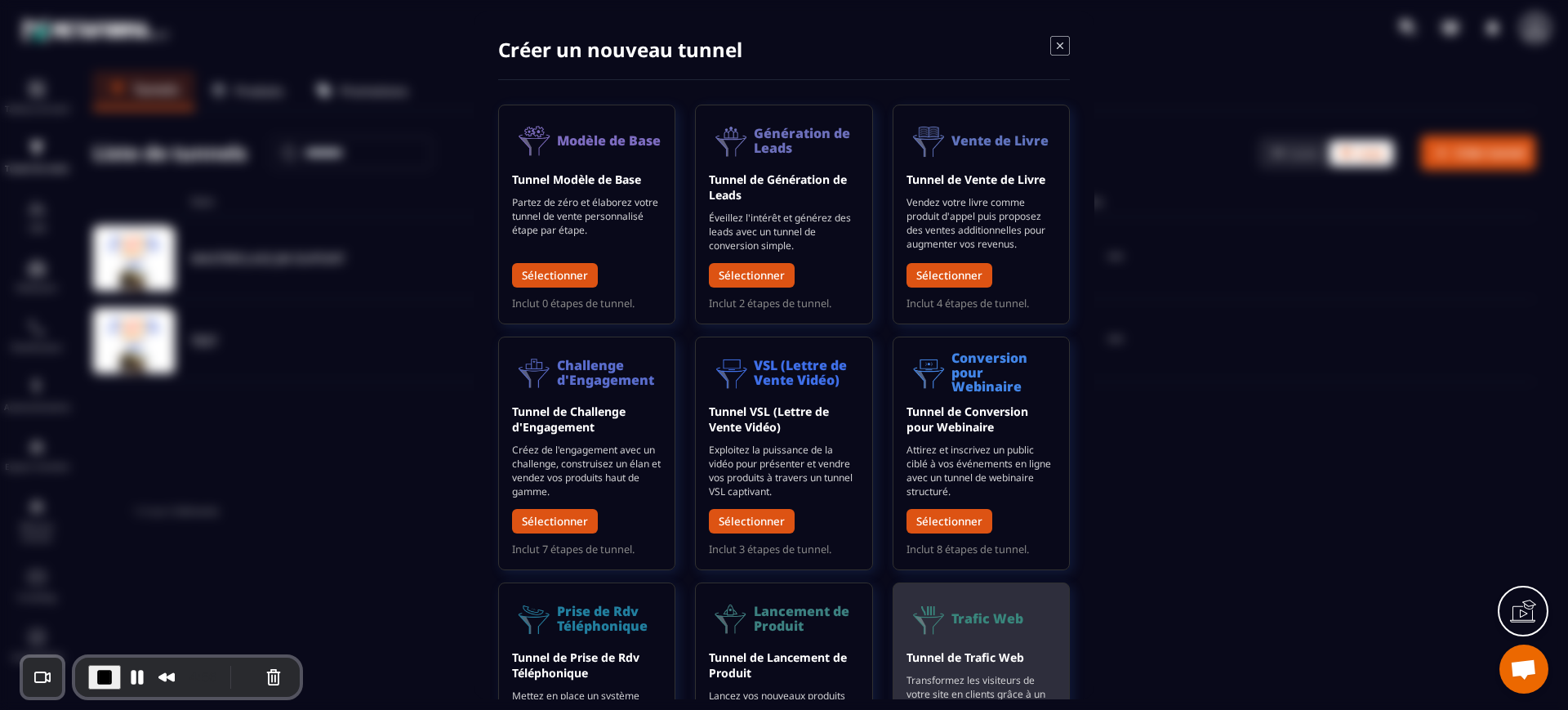 click on "Trafic Web" at bounding box center [987, 618] 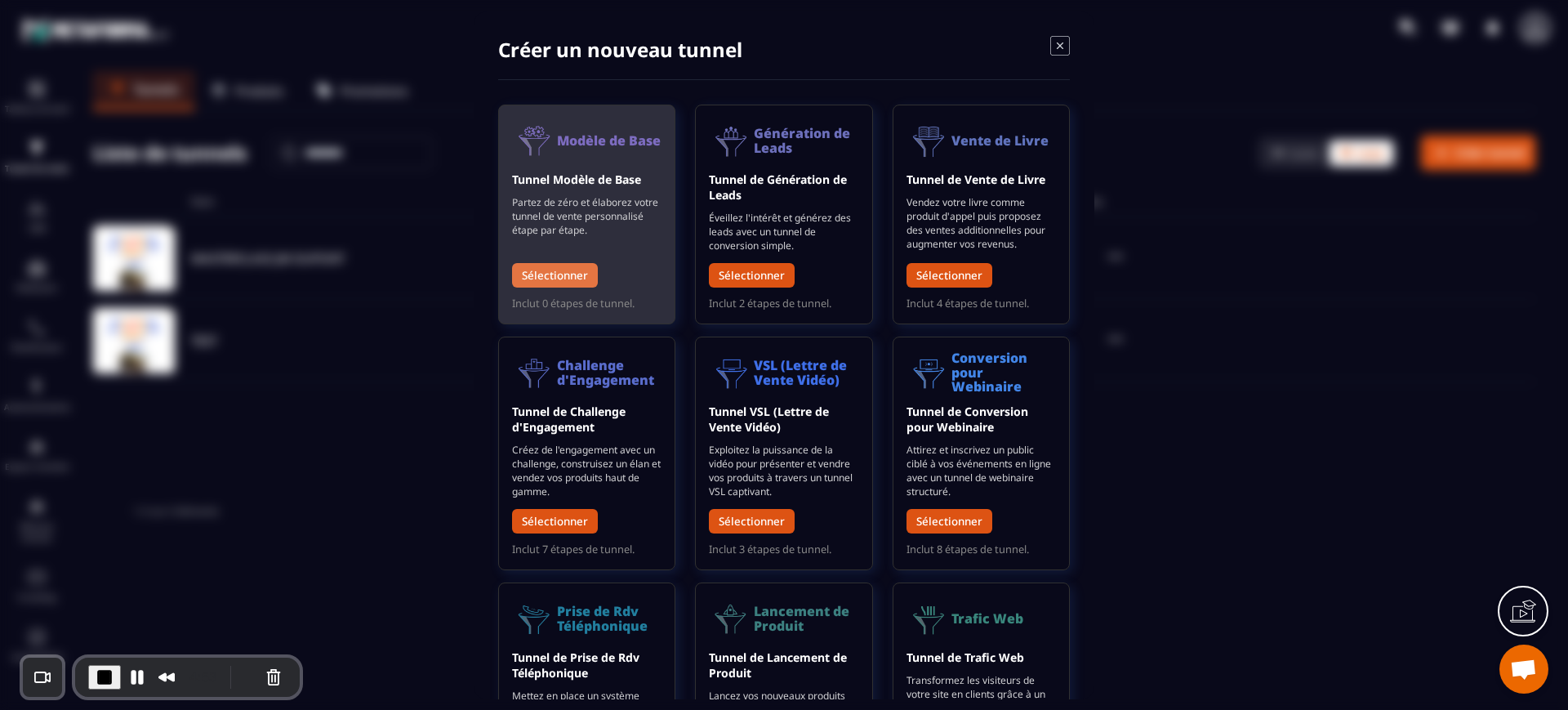click on "Sélectionner" at bounding box center [555, 275] 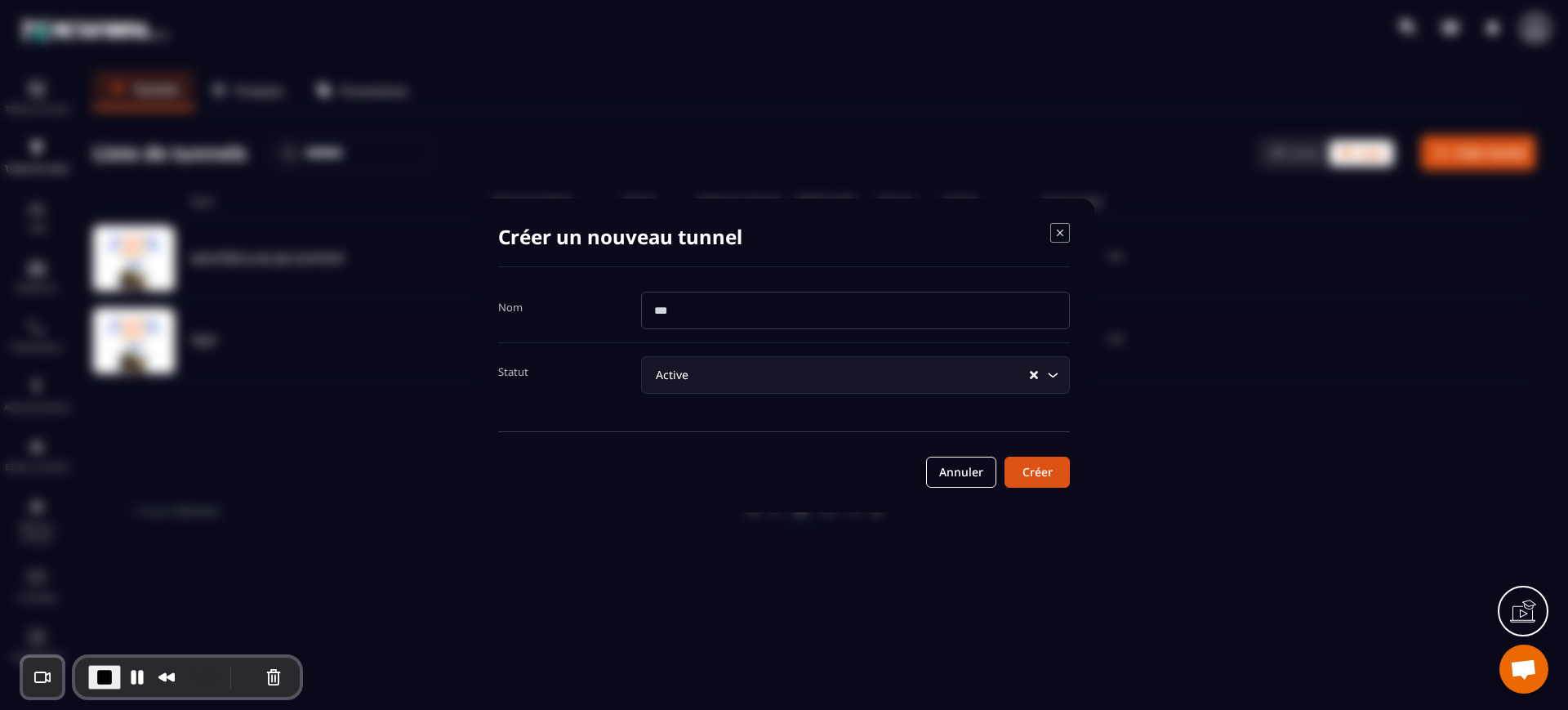 click at bounding box center (855, 310) 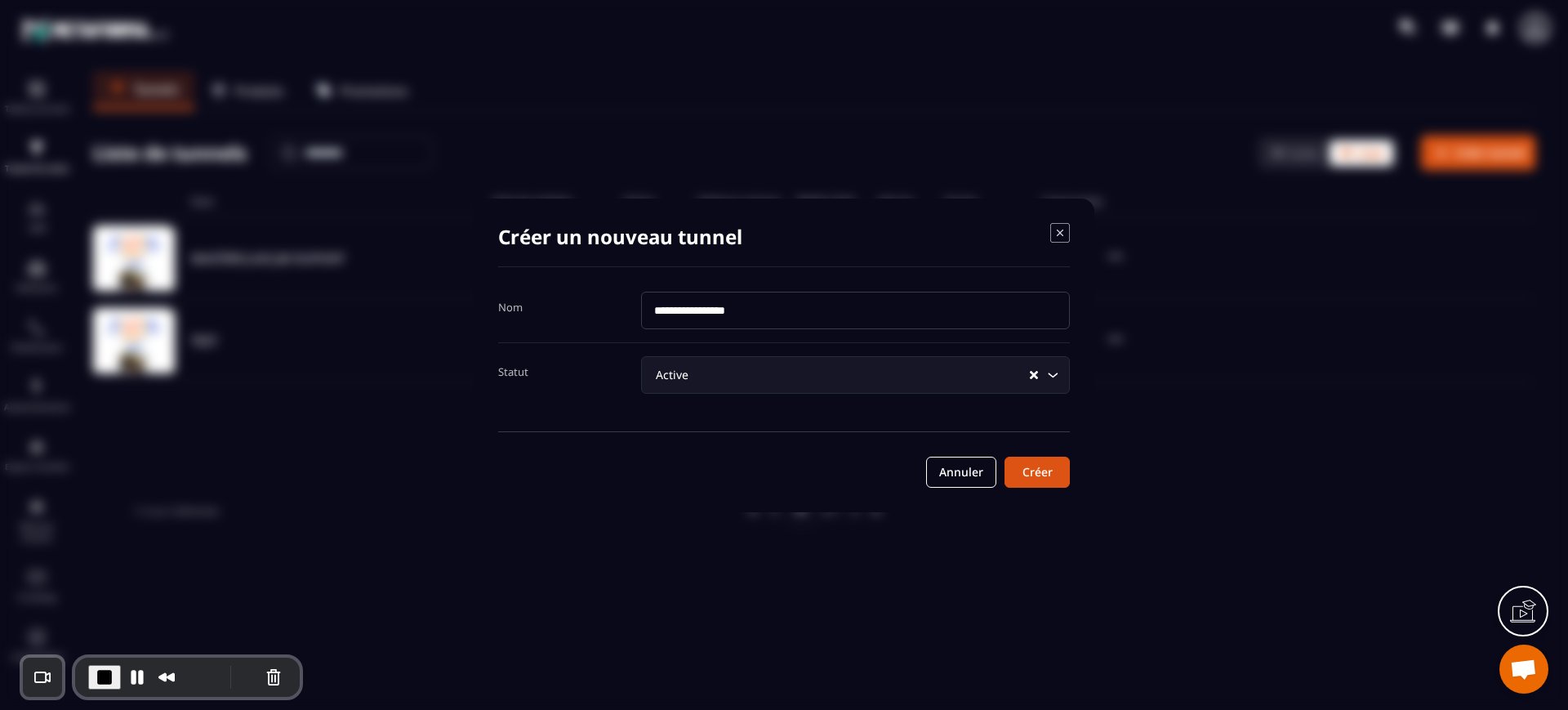 type on "**********" 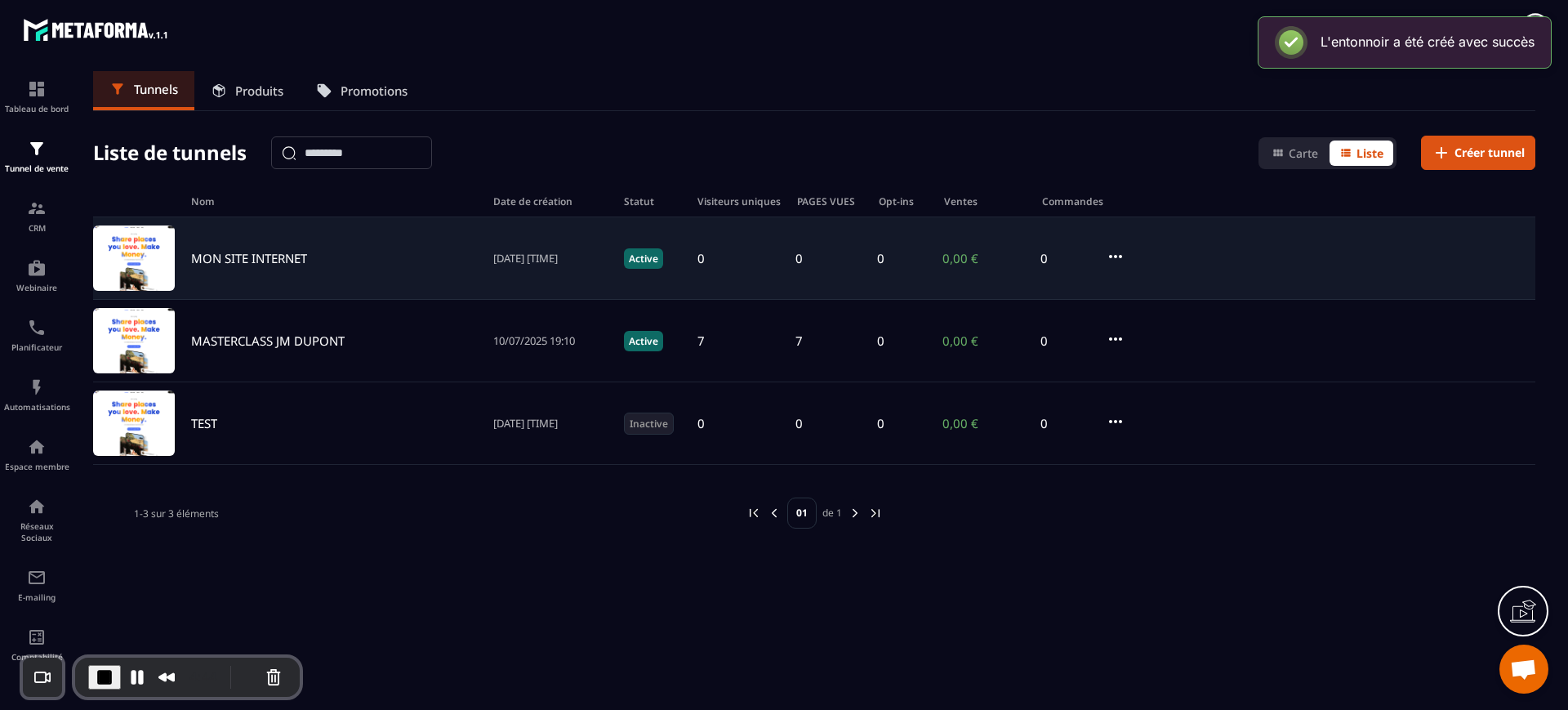 click on "MON SITE INTERNET" at bounding box center [249, 258] 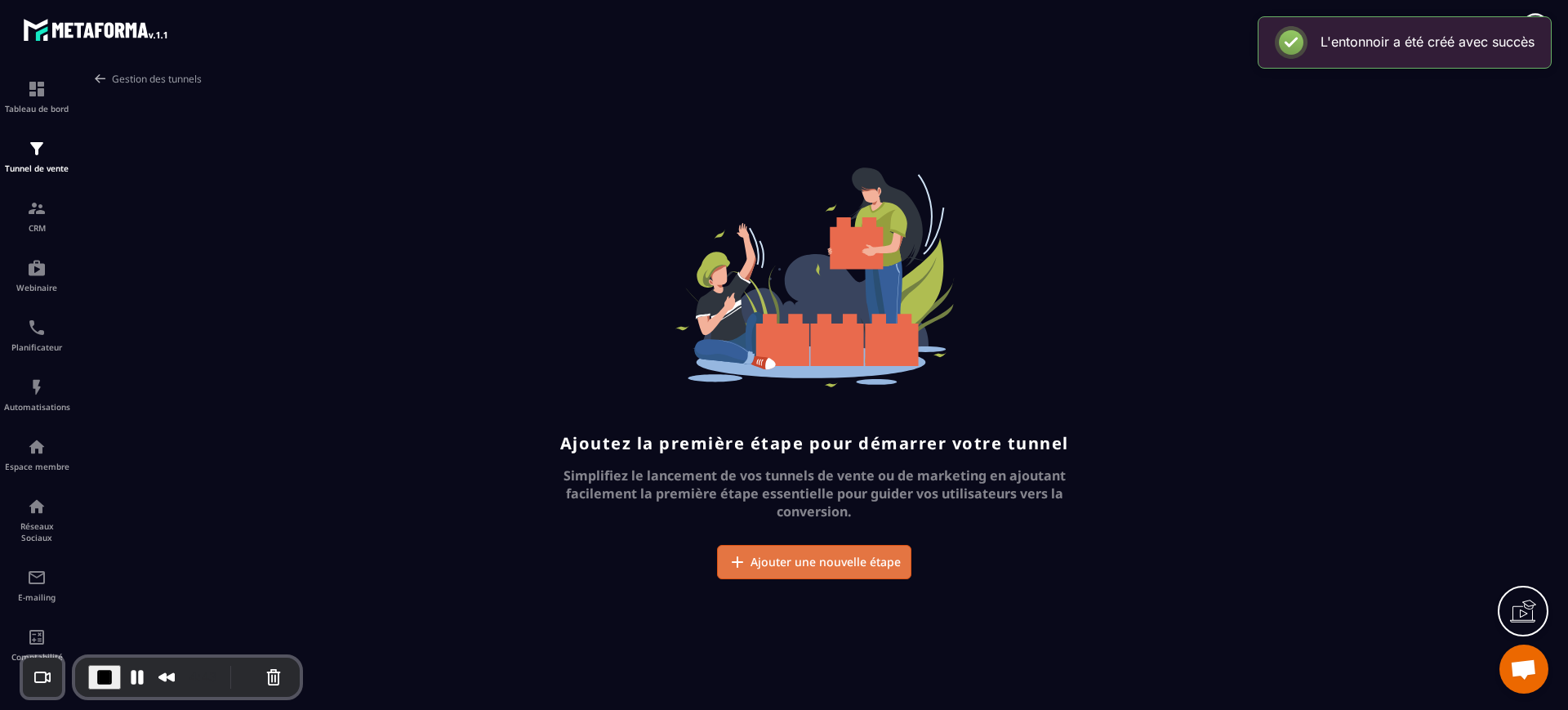 click on "Ajouter une nouvelle étape" at bounding box center (814, 562) 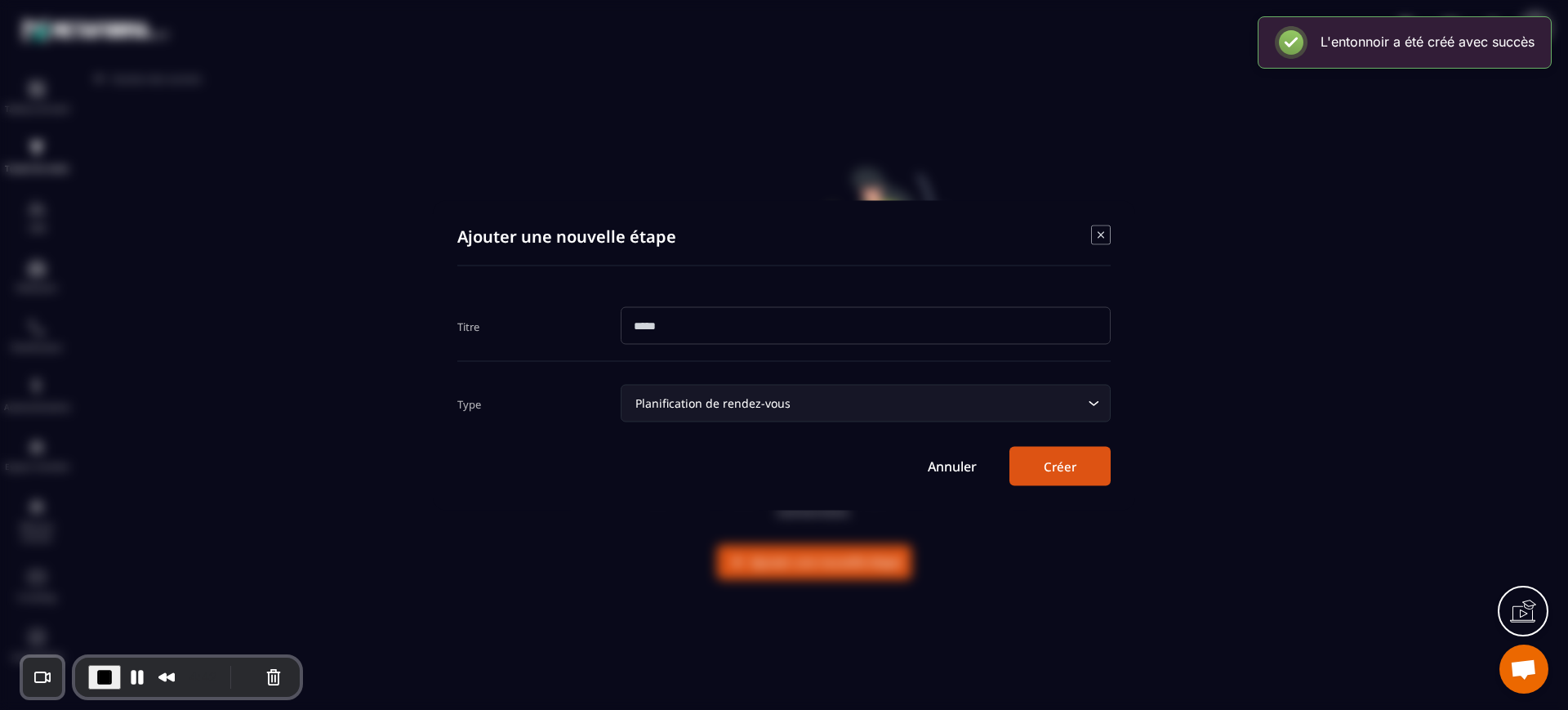 click at bounding box center (866, 325) 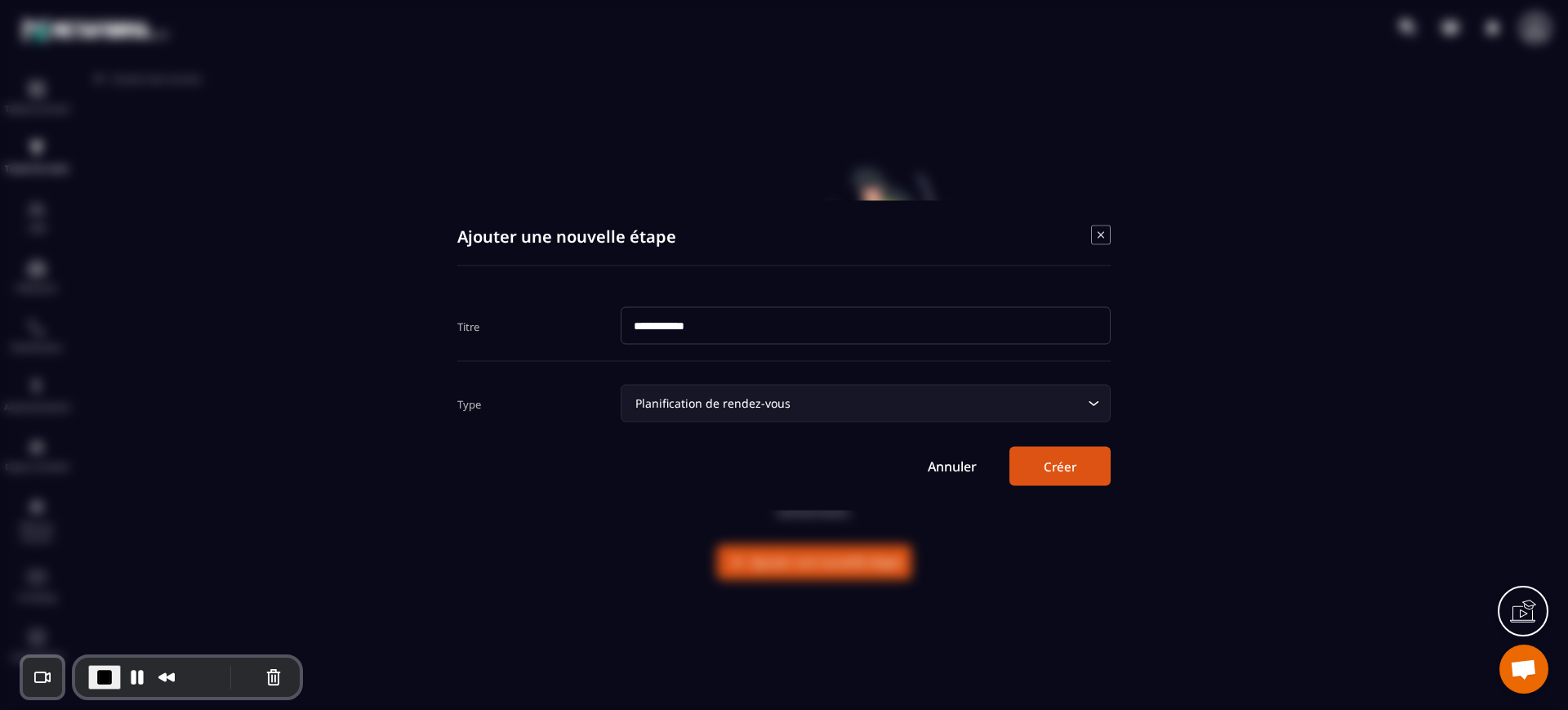 type on "**********" 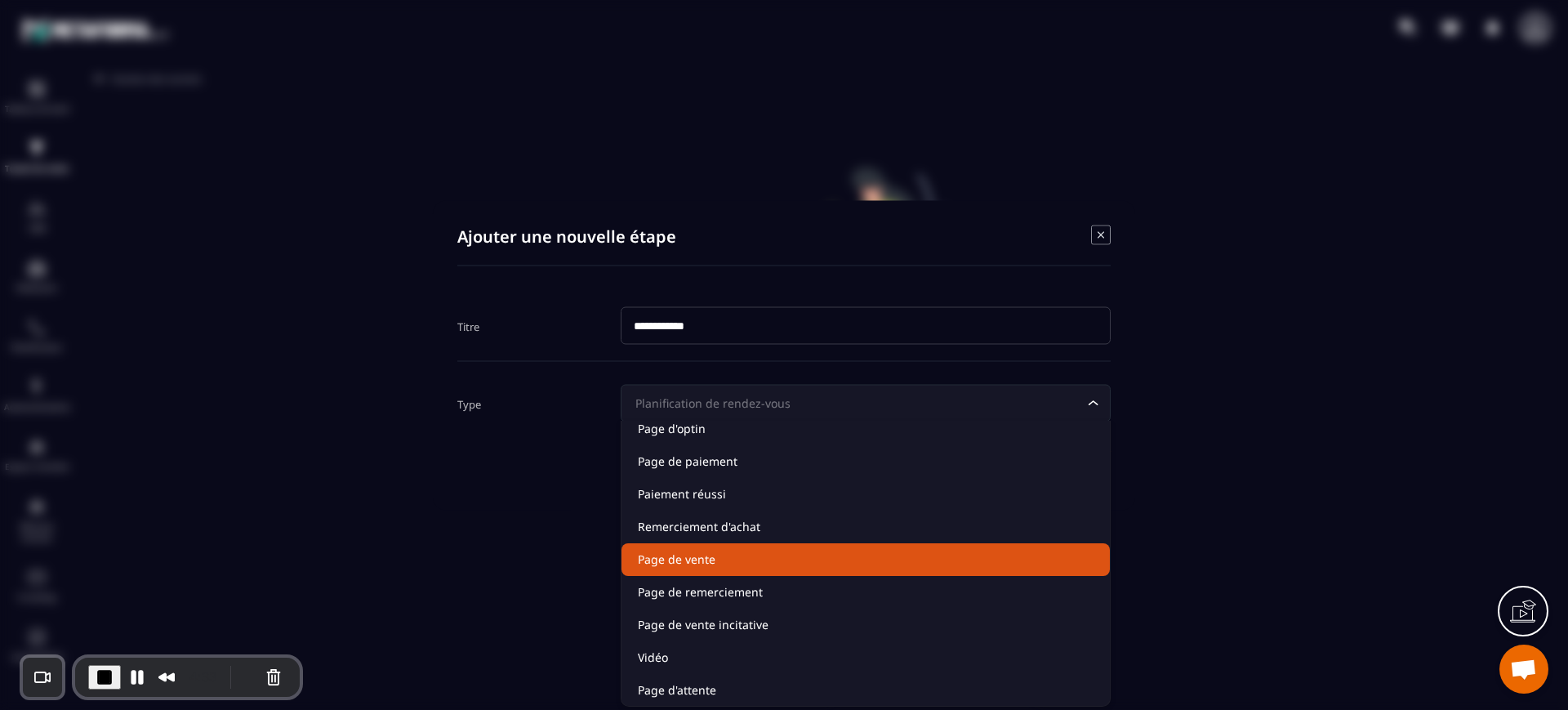 scroll, scrollTop: 110, scrollLeft: 0, axis: vertical 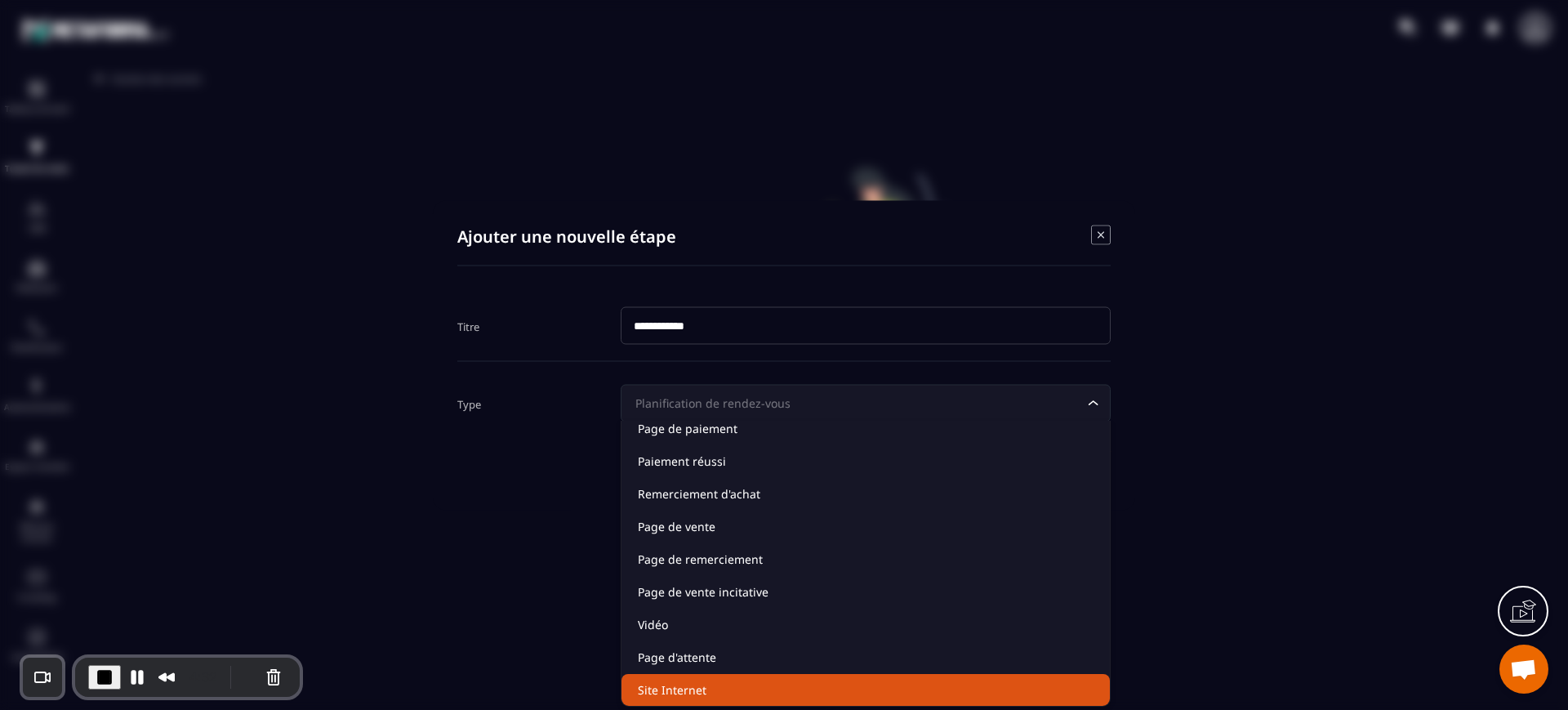click on "Site Internet" 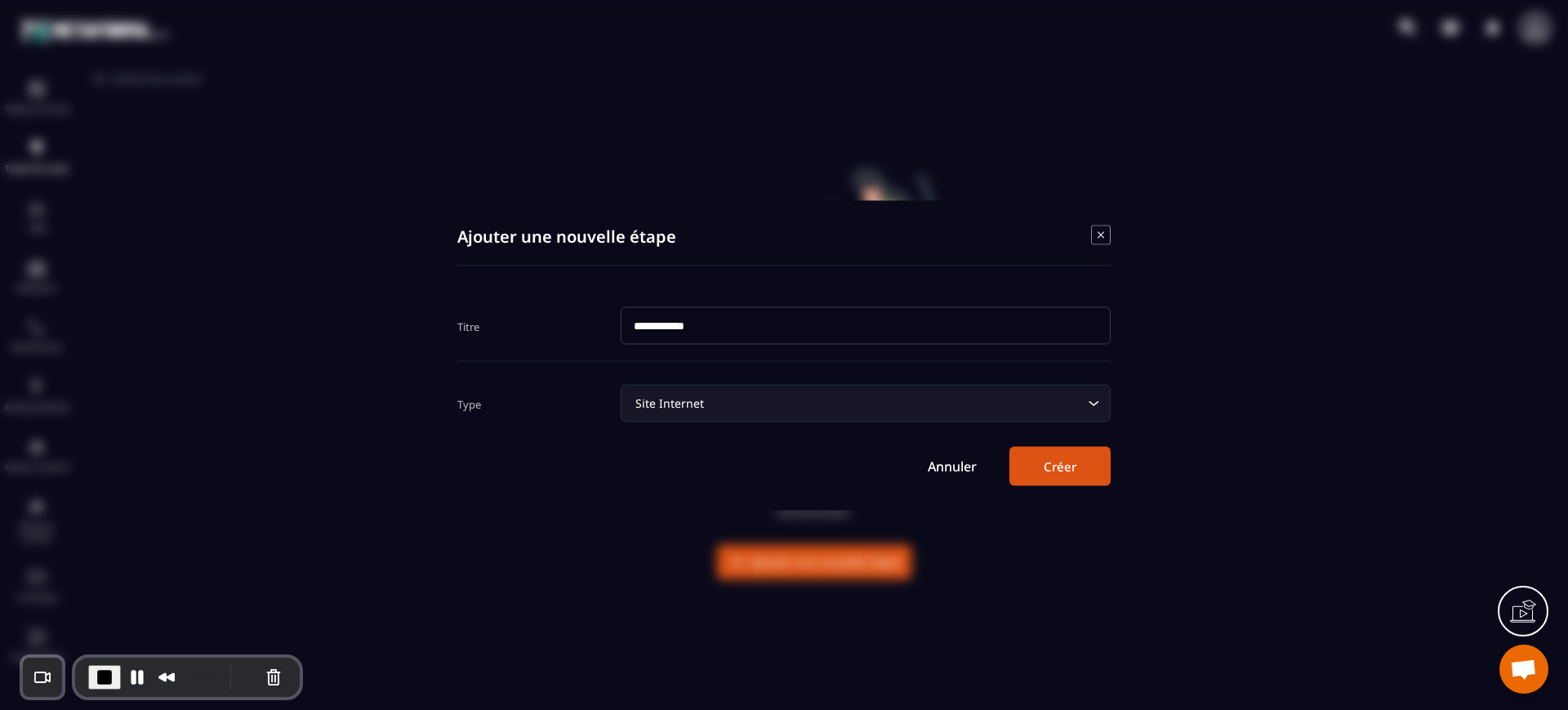 click on "Créer" at bounding box center (1060, 466) 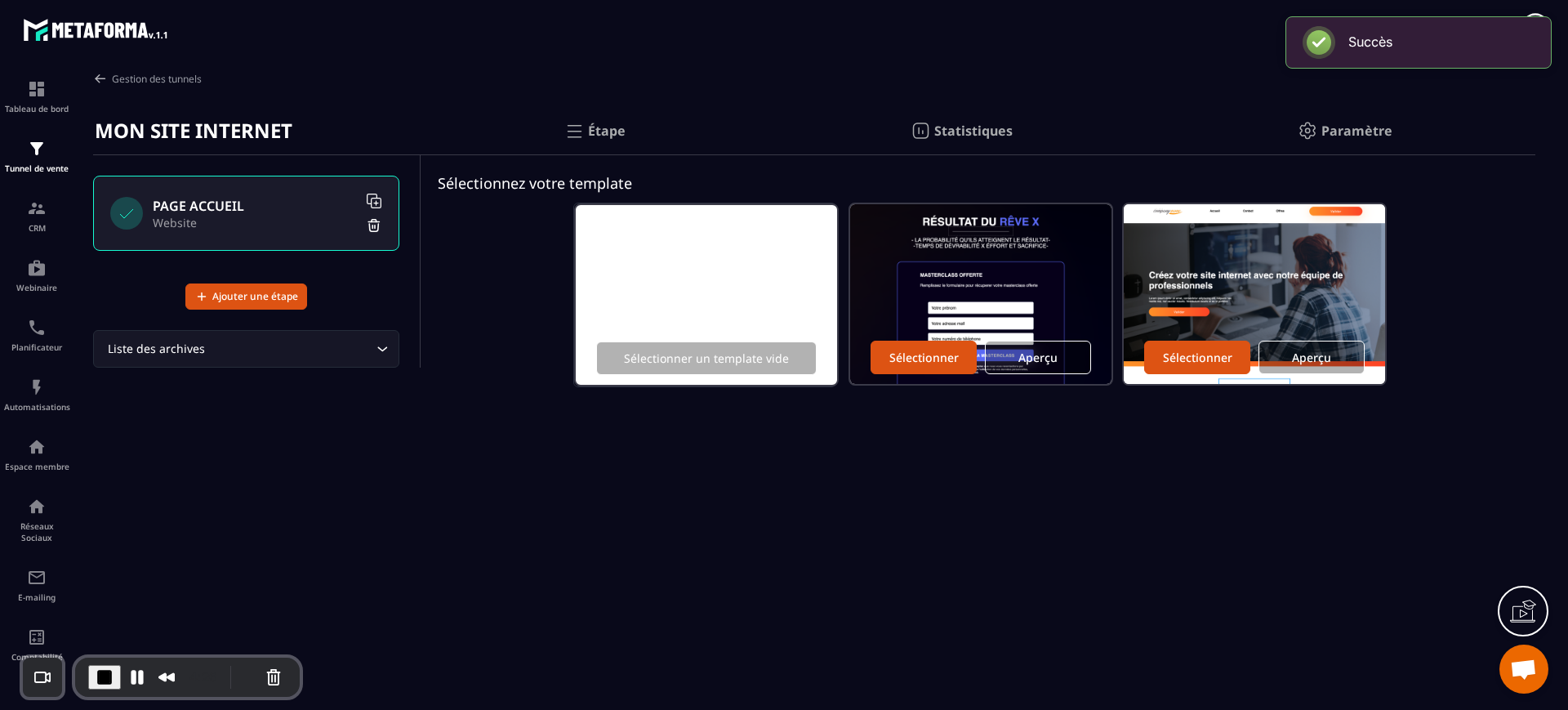 click at bounding box center (105, 677) 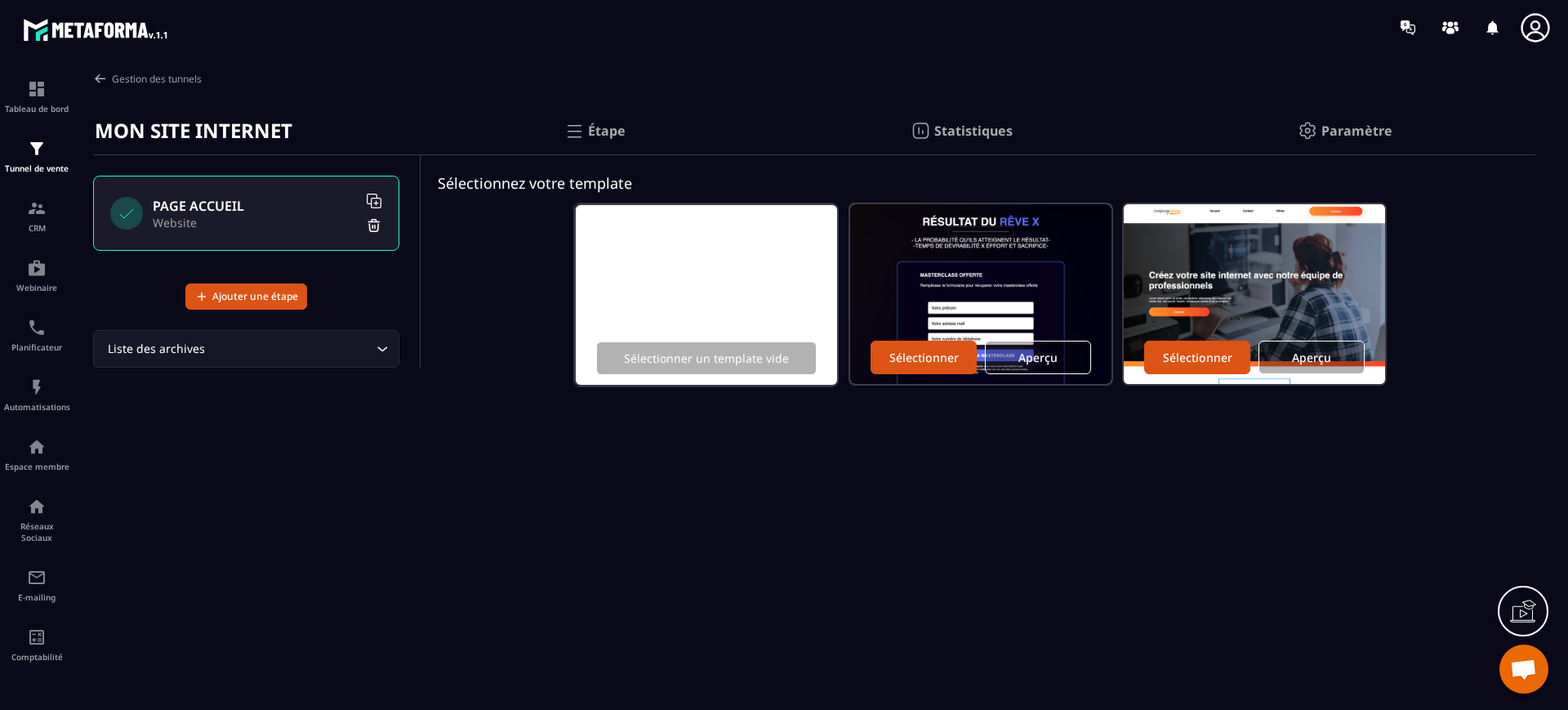 click 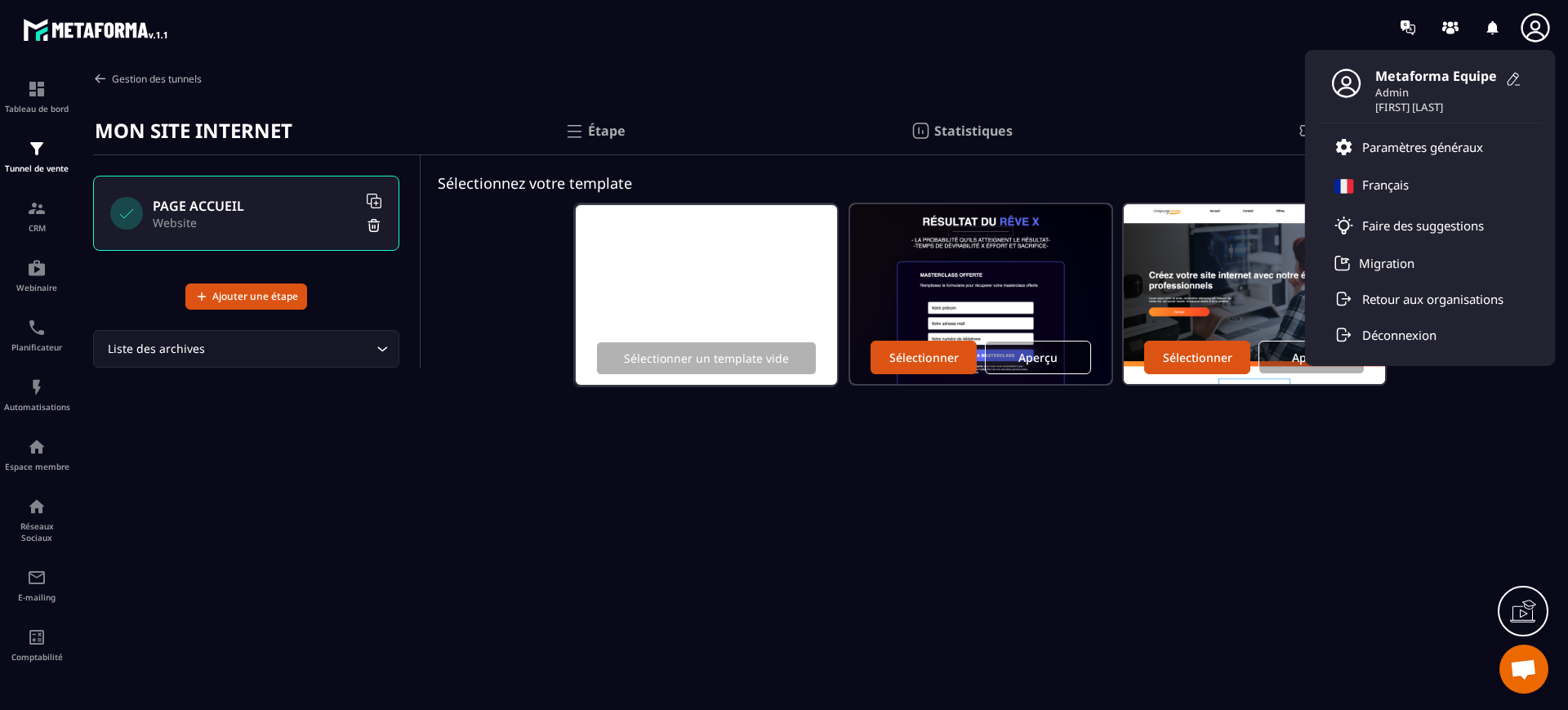 click on "Gestion des tunnels" at bounding box center [147, 78] 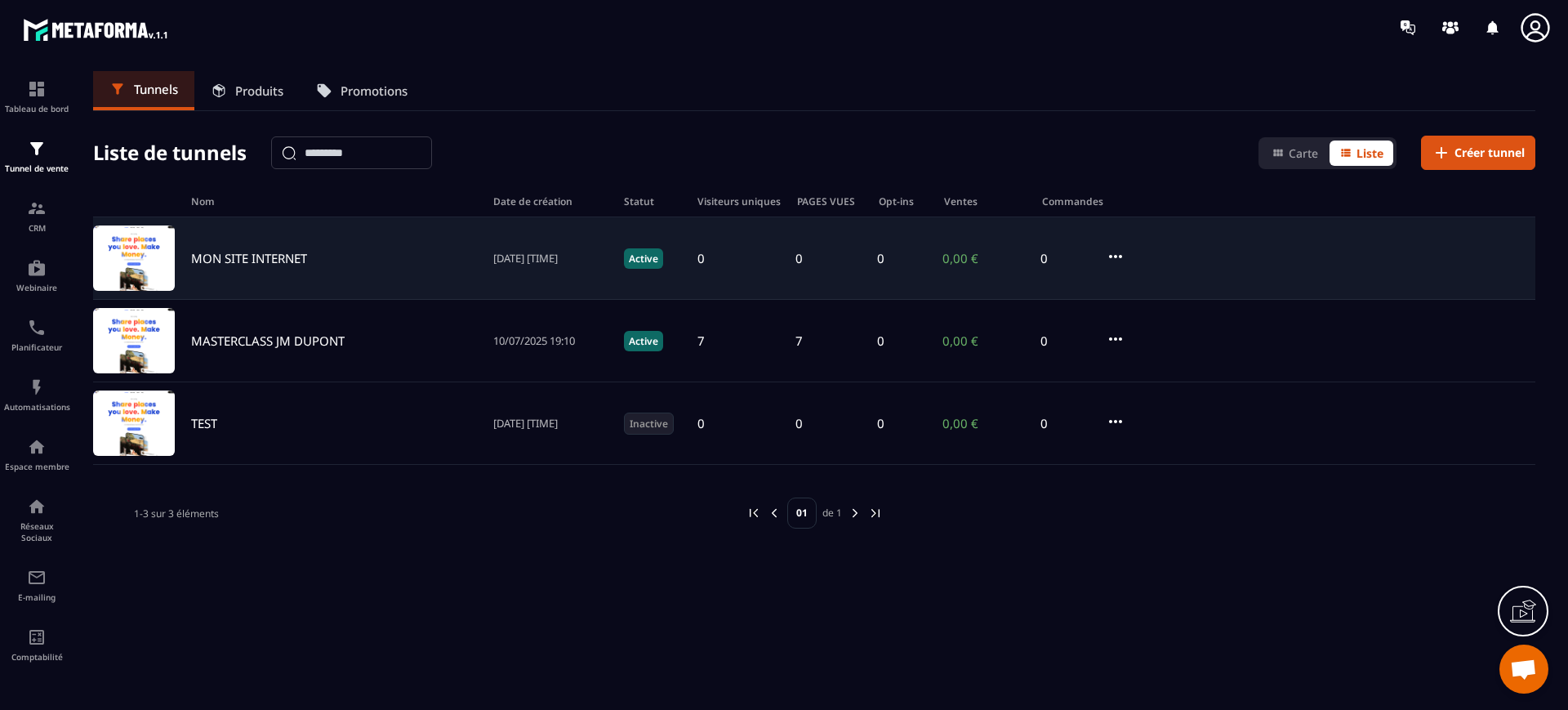 click 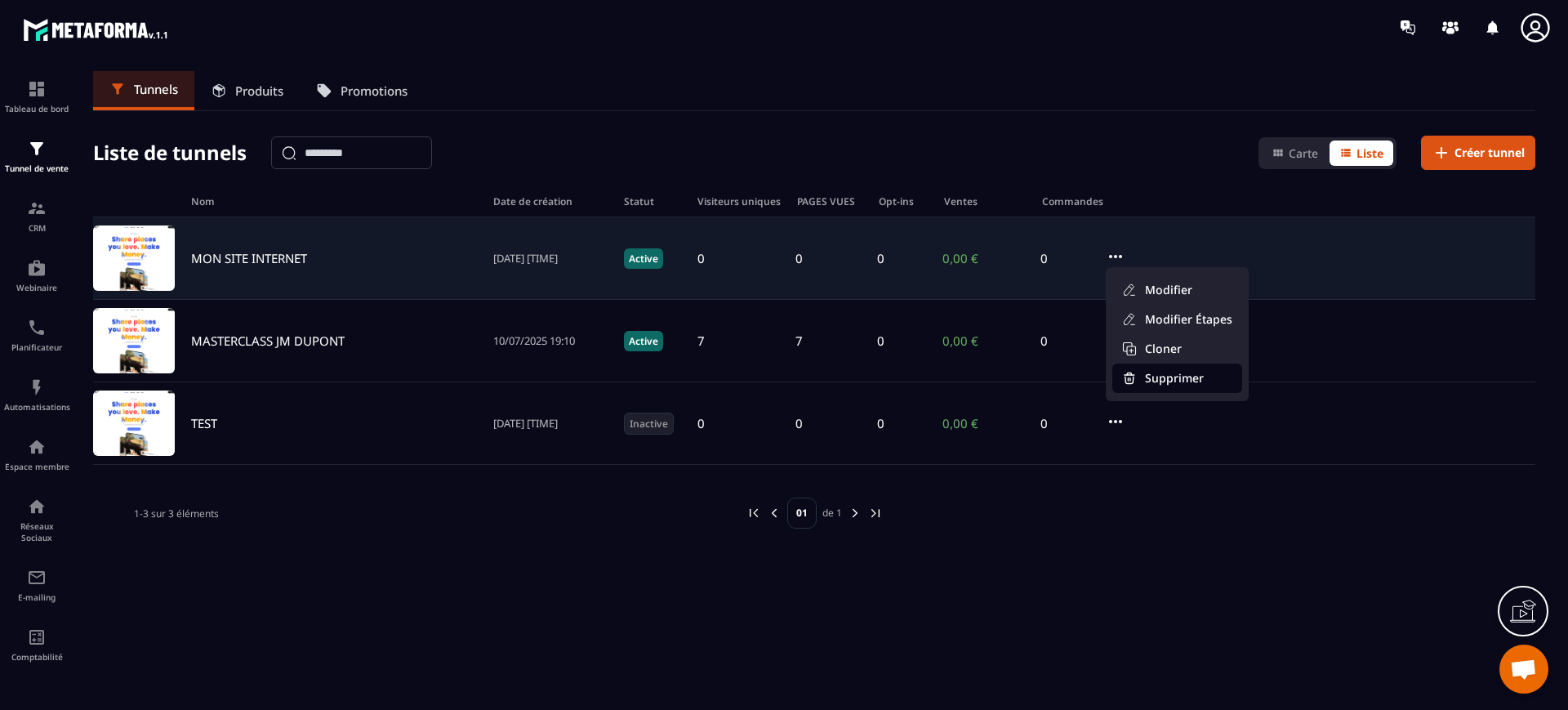 click on "Supprimer" at bounding box center (1177, 378) 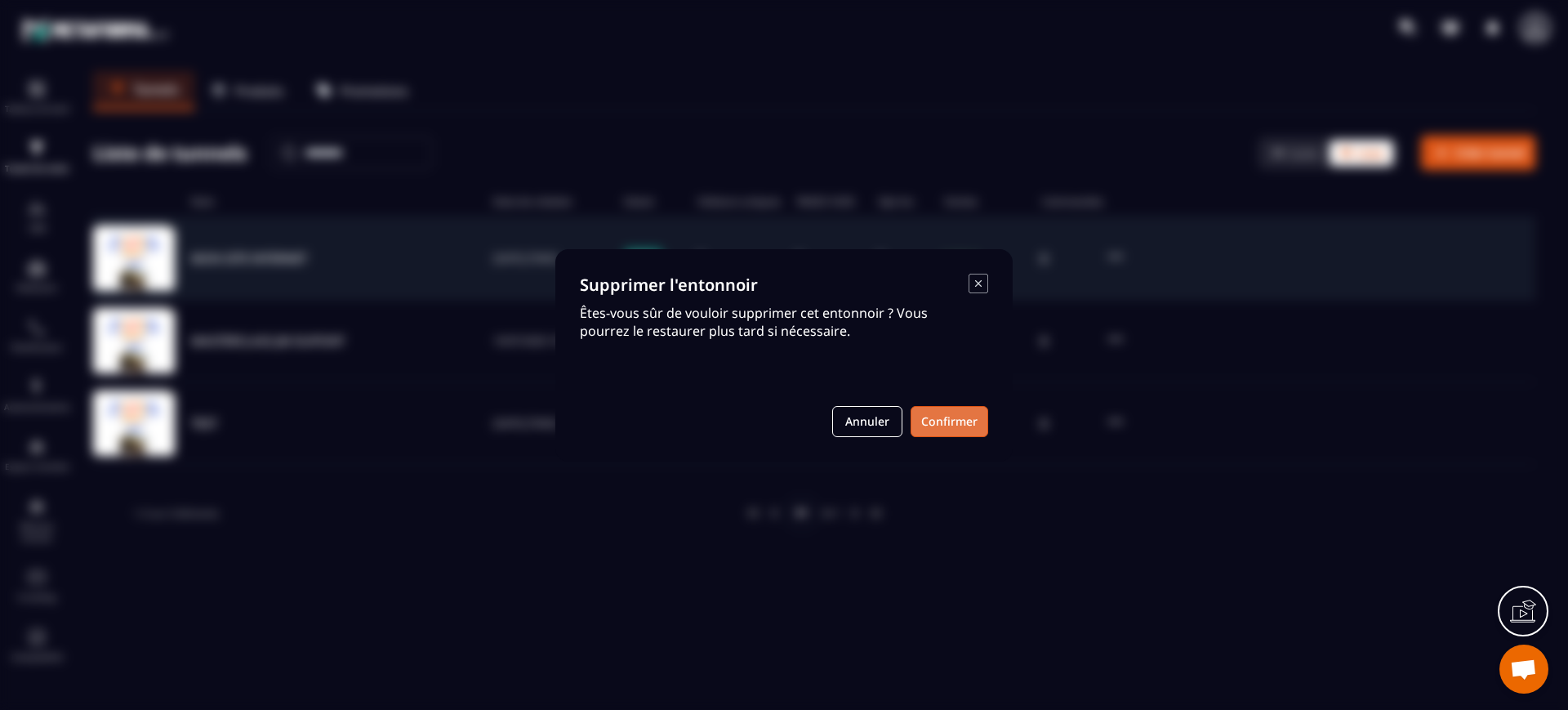 click on "Confirmer" at bounding box center (949, 422) 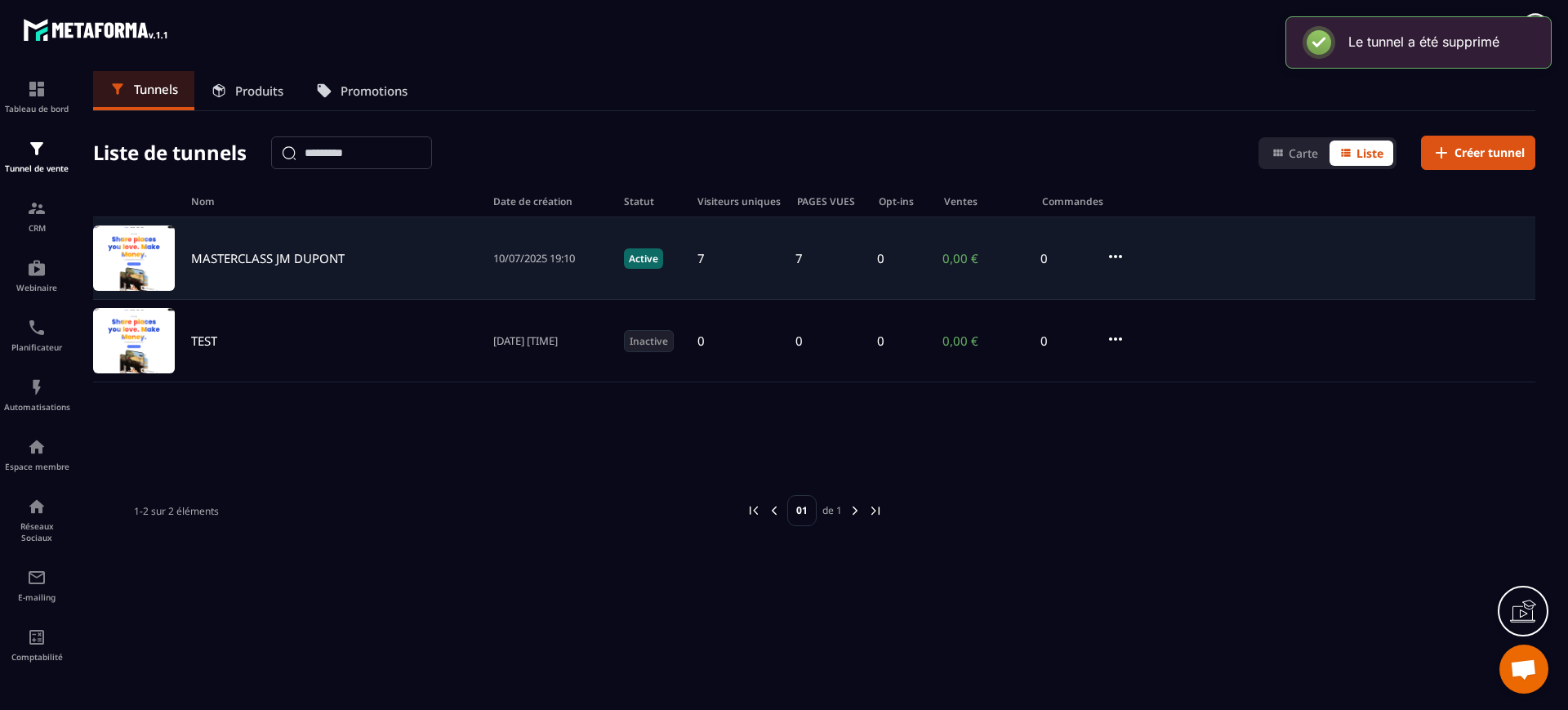 click on "Le tunnel a été supprimé  ×" at bounding box center [1419, 42] 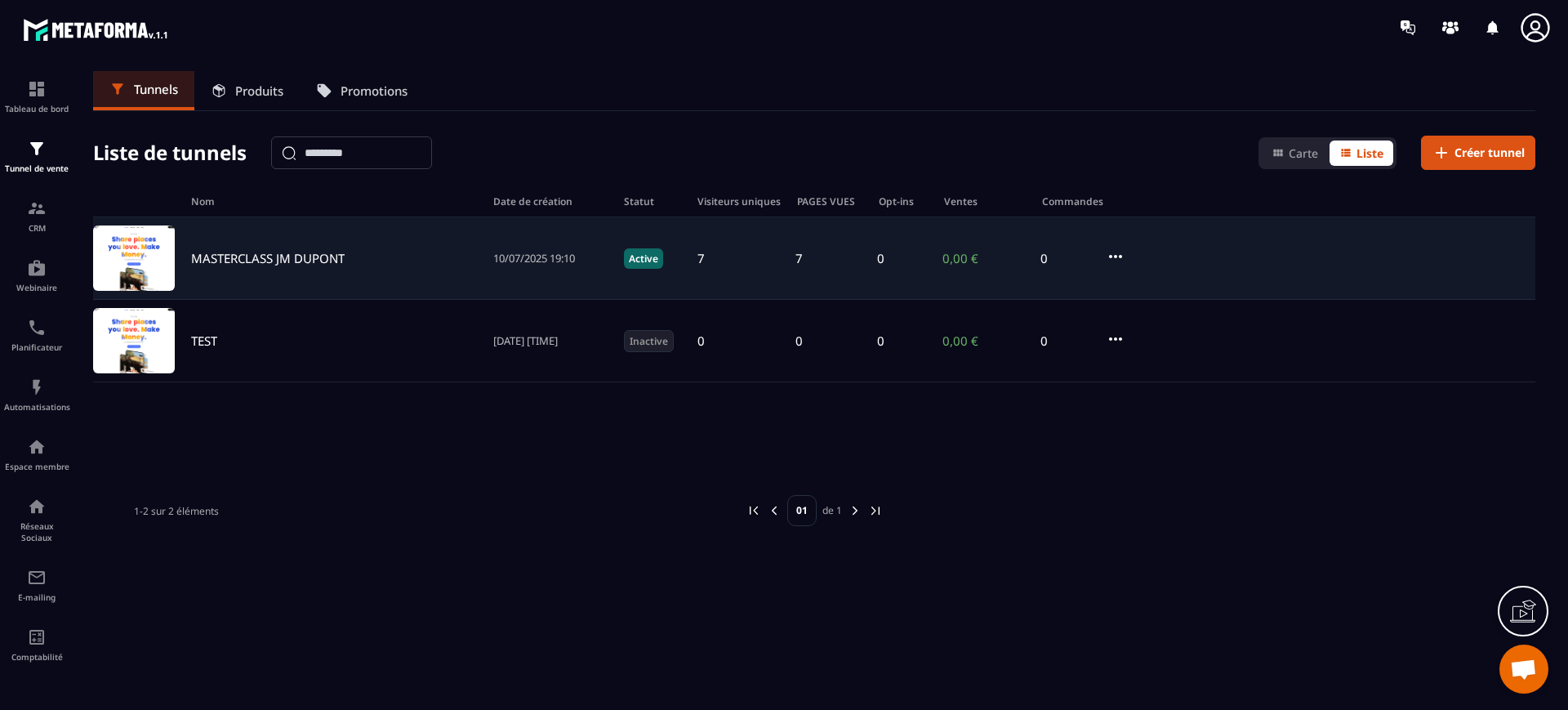 click 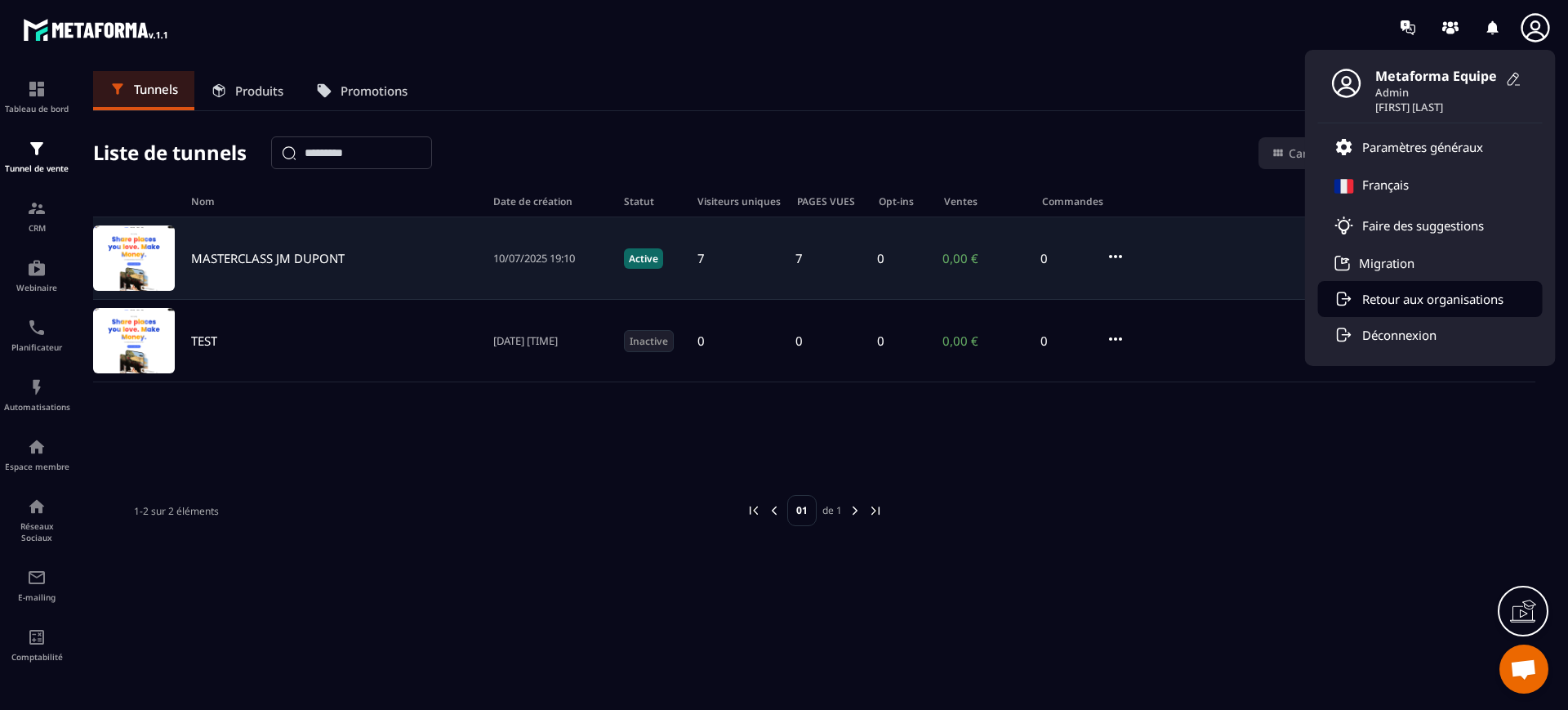 click on "Retour aux organisations" at bounding box center (1432, 299) 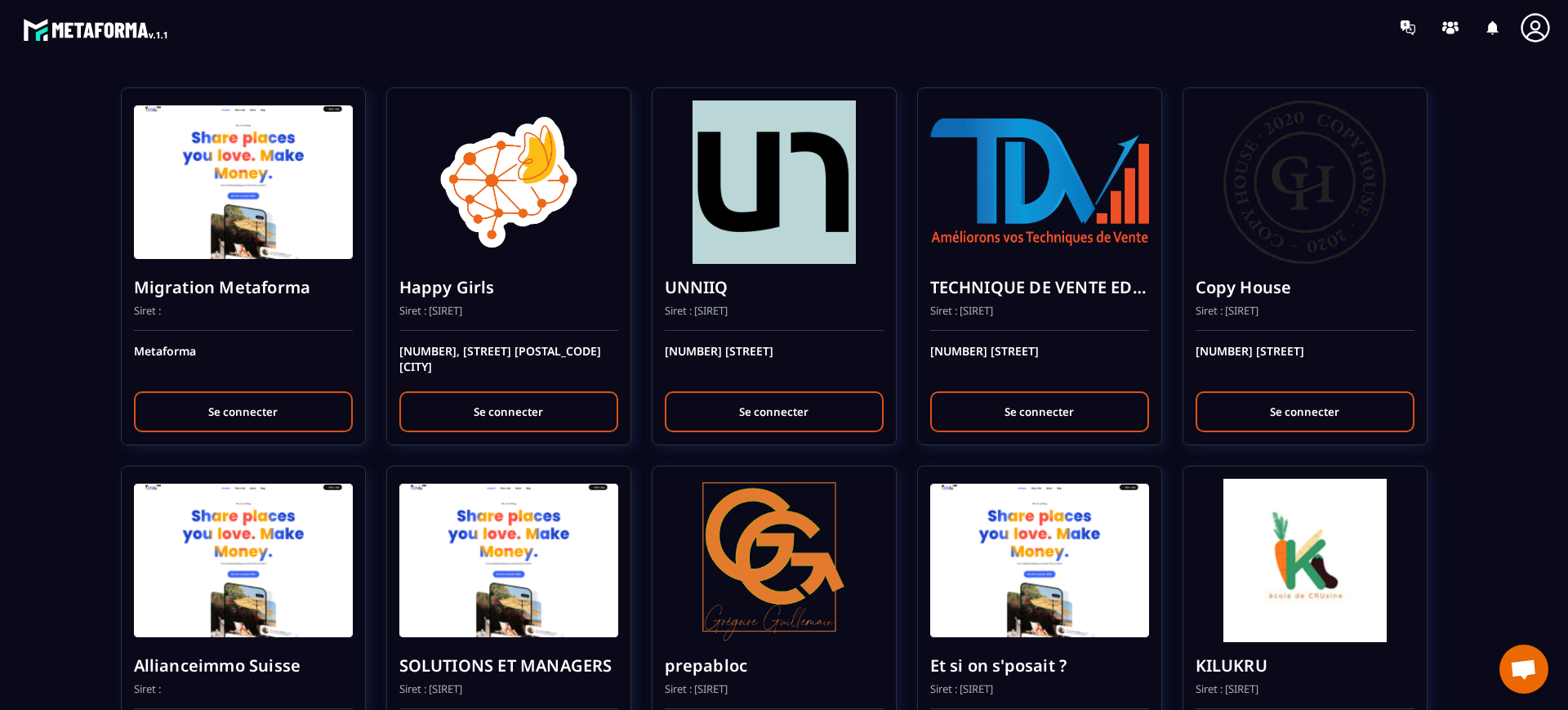 click on "Migration Metaforma  Siret :  Metaforma  Se connecter  Happy Girls  Siret : [SIRET] [NUMBER], [STREET], [POSTAL_CODE] [CITY]  Se connecter  UNNIIQ  Siret : [SIRET] [NUMBER] [STREET]  Se connecter  TECHNIQUE DE VENTE EDITION  Siret : [SIRET] [NUMBER] [STREET]  Se connecter  Copy House  Siret : [SIRET] [NUMBER] [STREET]  Se connecter  Allianceimmo Suisse  Siret :  [STREET] [NUMBER]  Se connecter  SOLUTIONS ET MANAGERS  Siret : [SIRET] [NUMBER] [STREET]-[POSTAL_CODE] [CITY]  Se connecter  prepabloc  Siret : [SIRET] [NUMBER], [STREET] [CITY]  Se connecter  Et si on s'posait ?  Siret : [SIRET] [NUMBER] [STREET]  Se connecter  KILUKRU  Siret : [SIRET] [NUMBER] [STREET]  Se connecter  SARL ORGONITES  Siret : [SIRET] [NUMBER] [STREET]  Se connecter  MANUELA ROSSELL  Siret : [SIRET] [NUMBER] [STREET]  Se connecter  Aligner  Siret : [SIRET] [NUMBER] [STREET] [POSTAL_CODE] [CITY]  Se connecter  BR FORMATIONS  Siret : [SIRET] Agaïcha" at bounding box center (784, 1444) 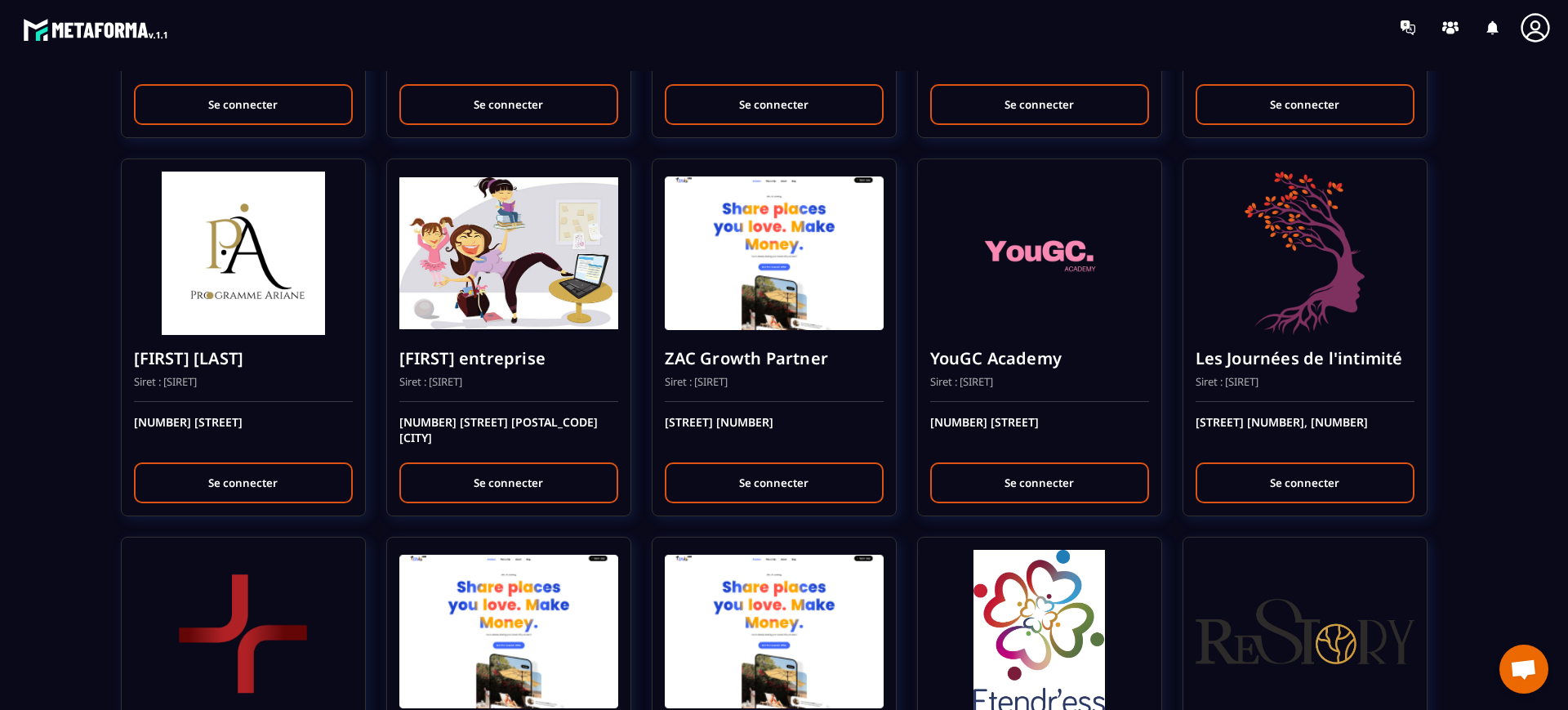 scroll, scrollTop: 1512, scrollLeft: 0, axis: vertical 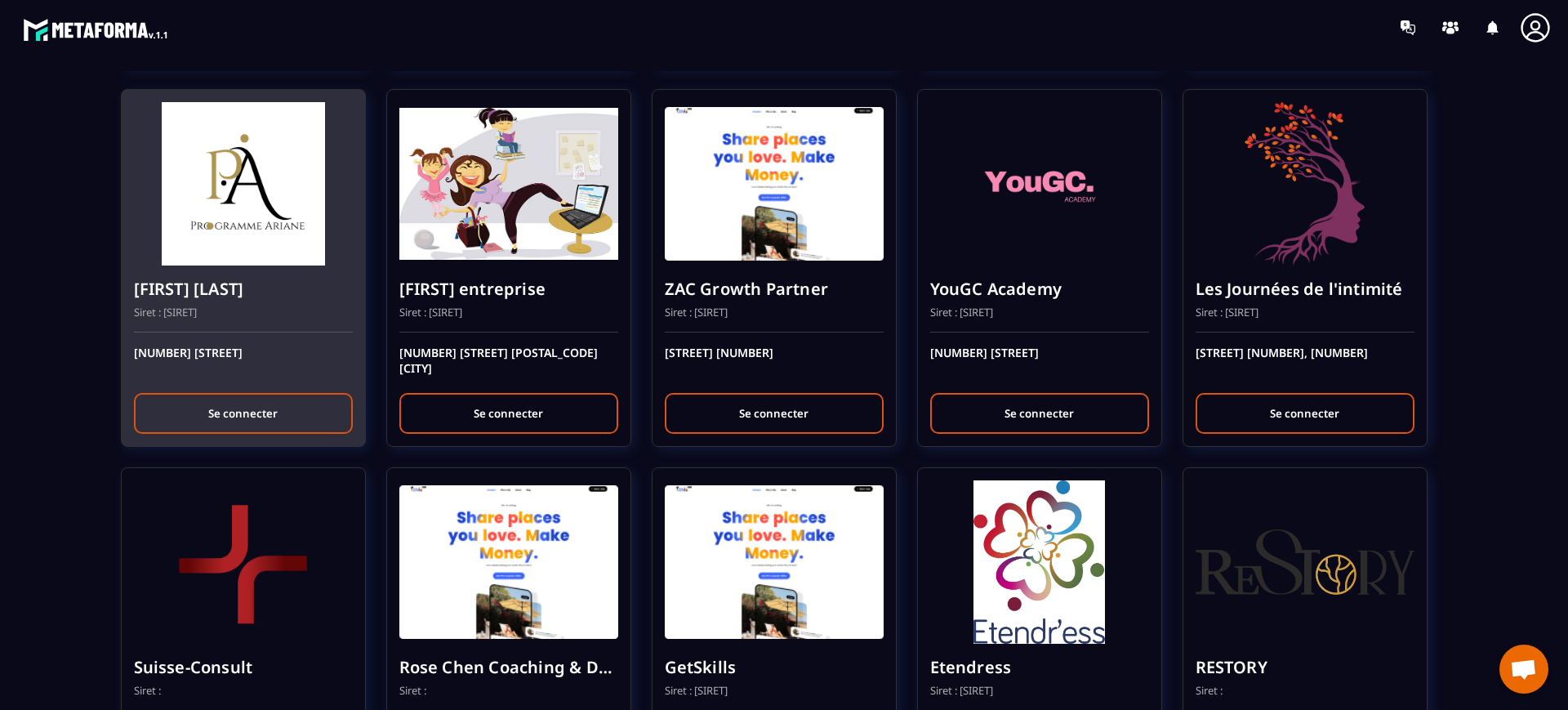 click on "[FIRST] [LAST]" at bounding box center (243, 289) 